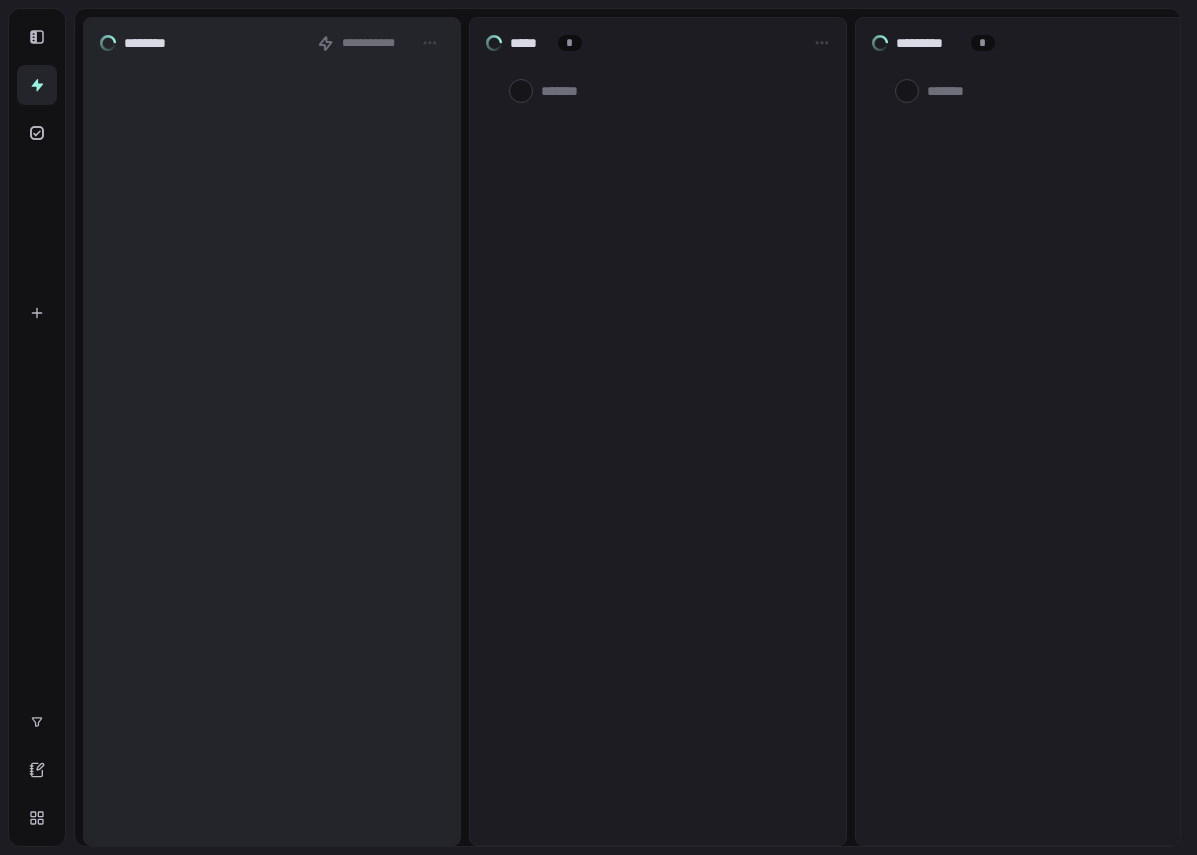 scroll, scrollTop: 0, scrollLeft: 0, axis: both 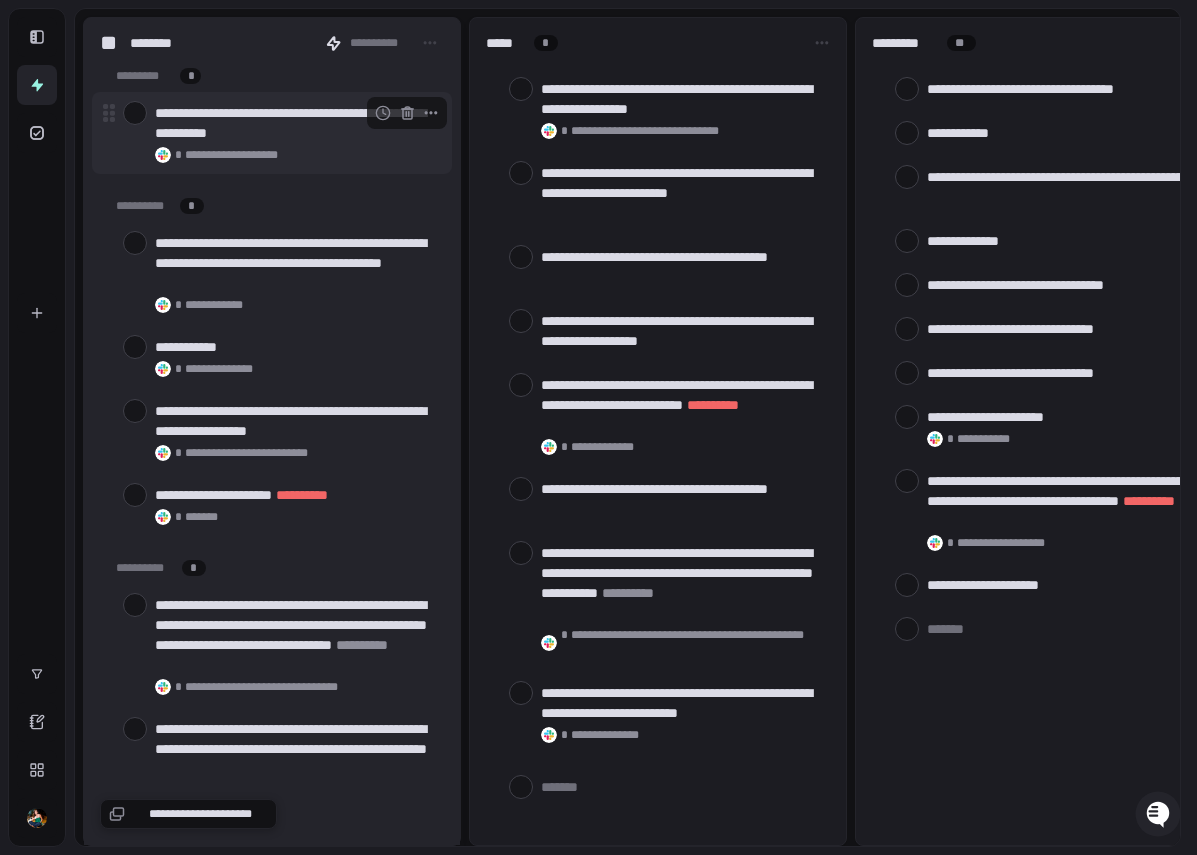 click at bounding box center (135, 113) 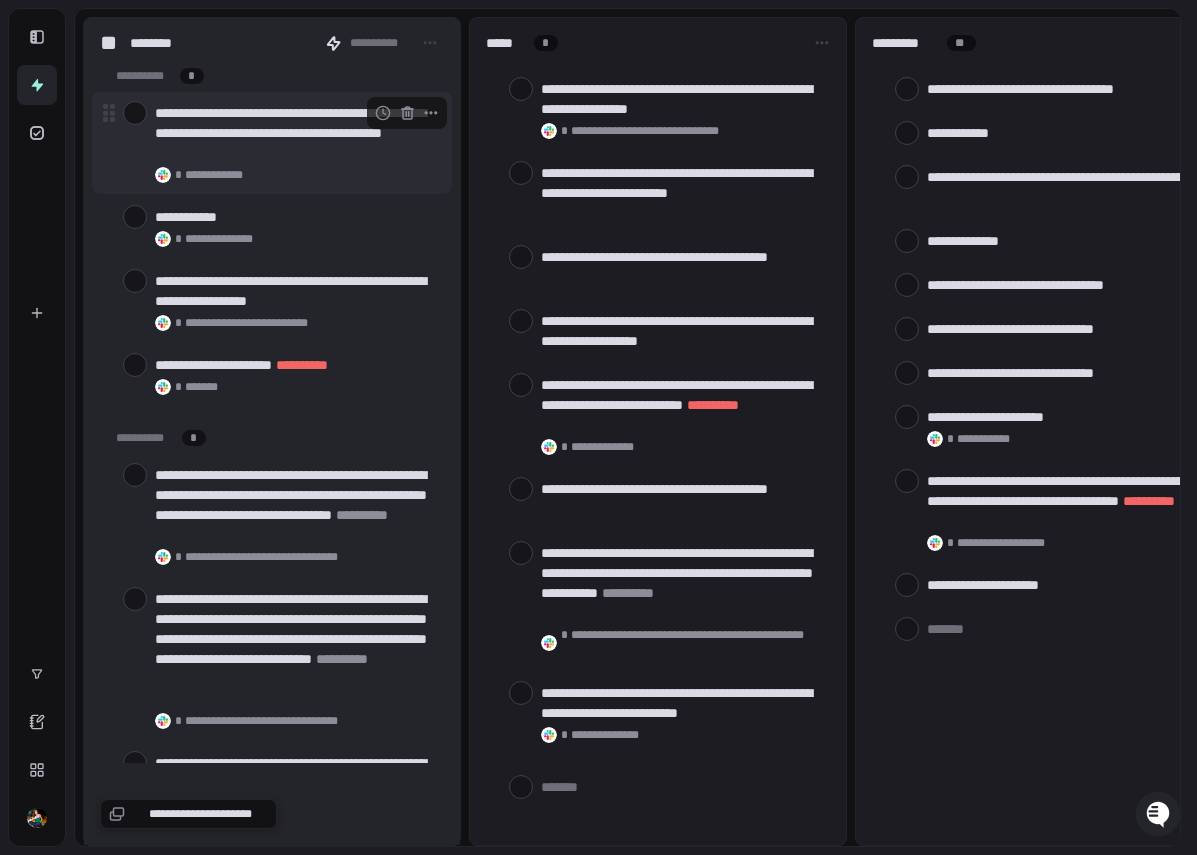click at bounding box center (135, 113) 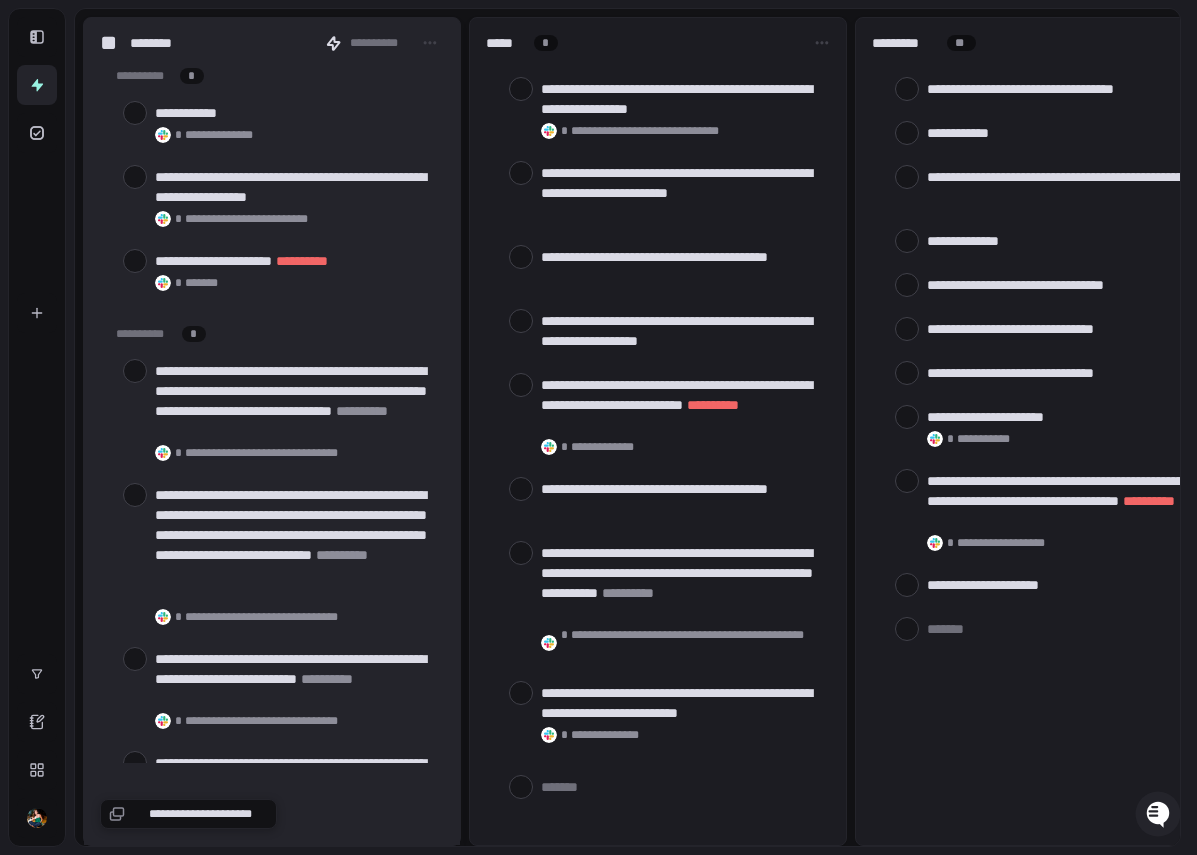 click at bounding box center (135, 113) 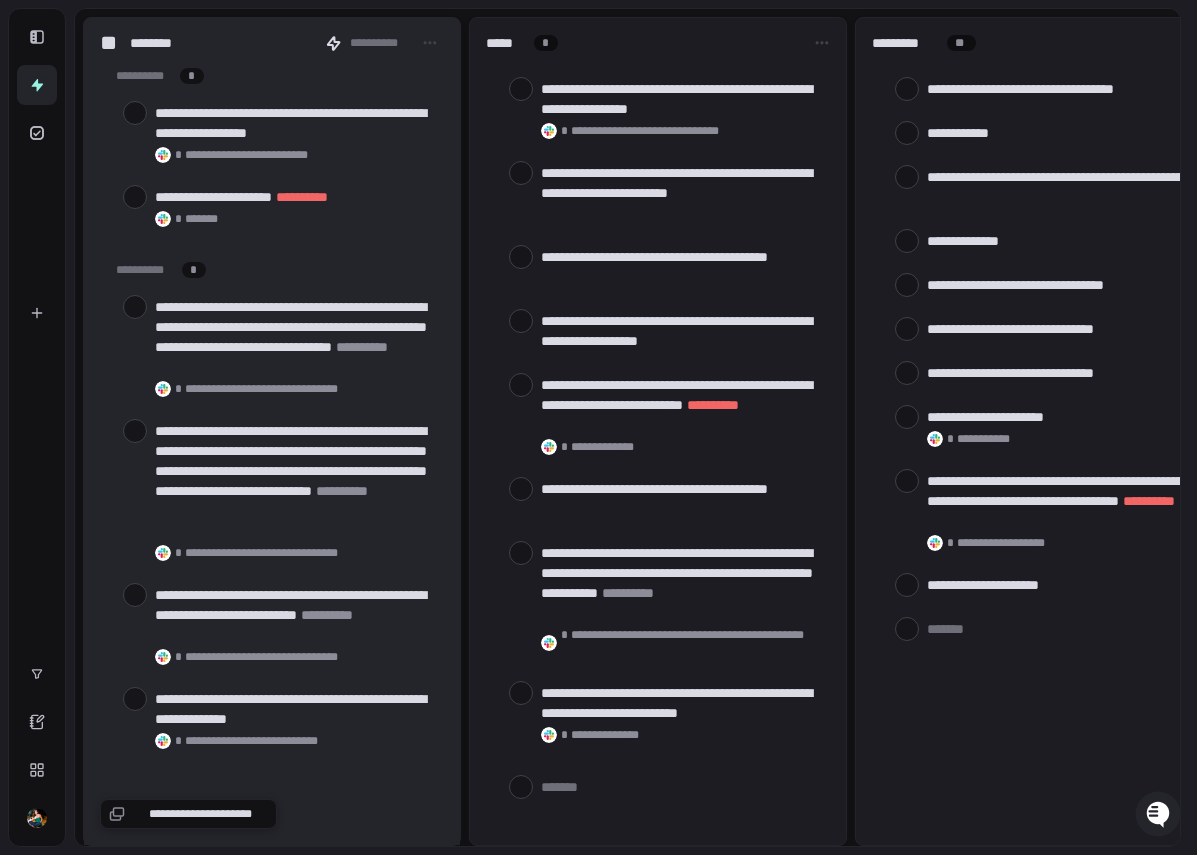 click at bounding box center [135, 113] 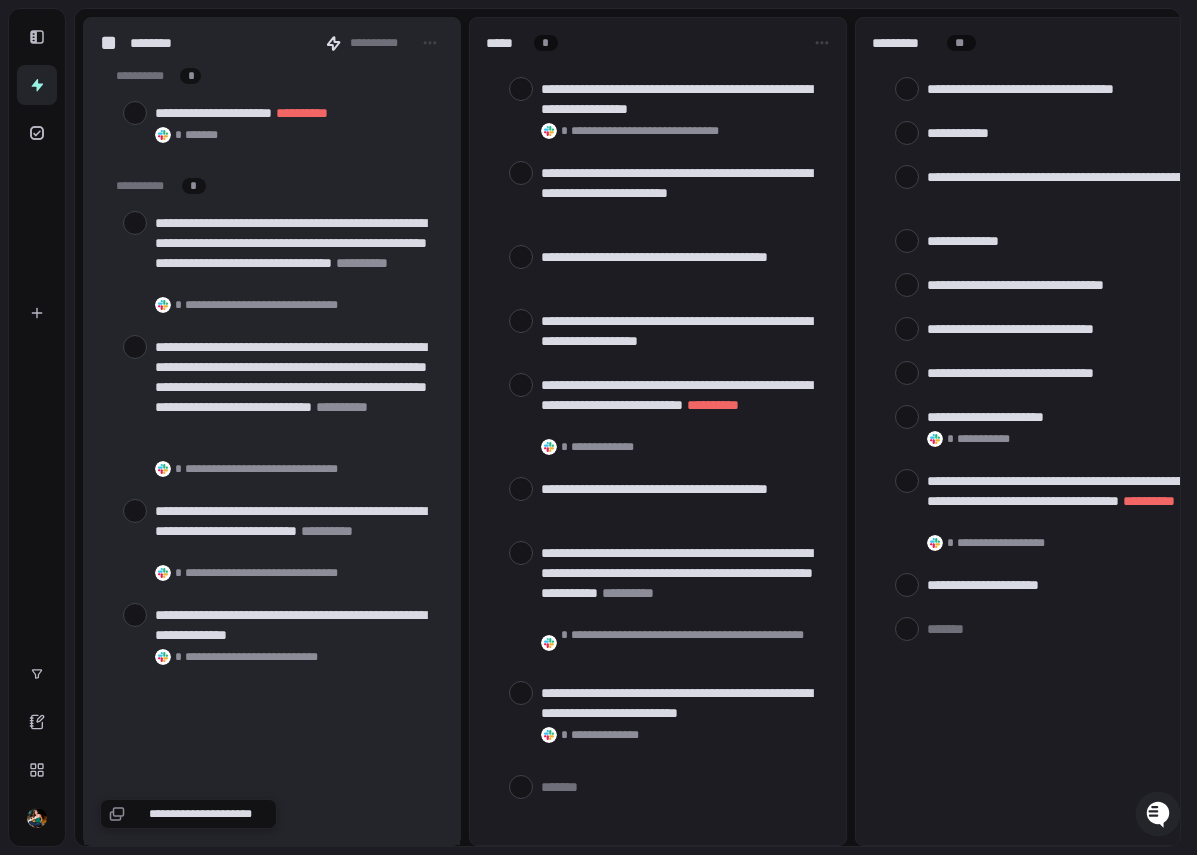 click at bounding box center [135, 113] 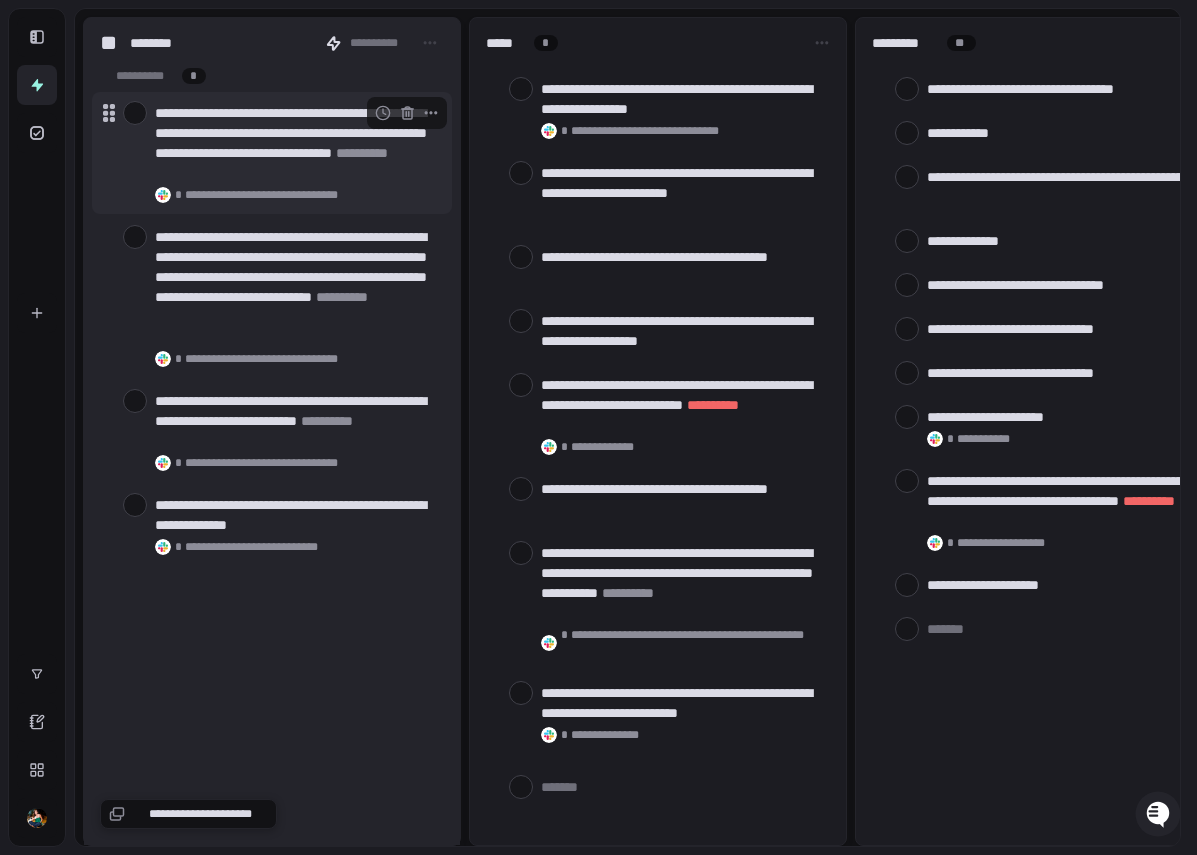 click 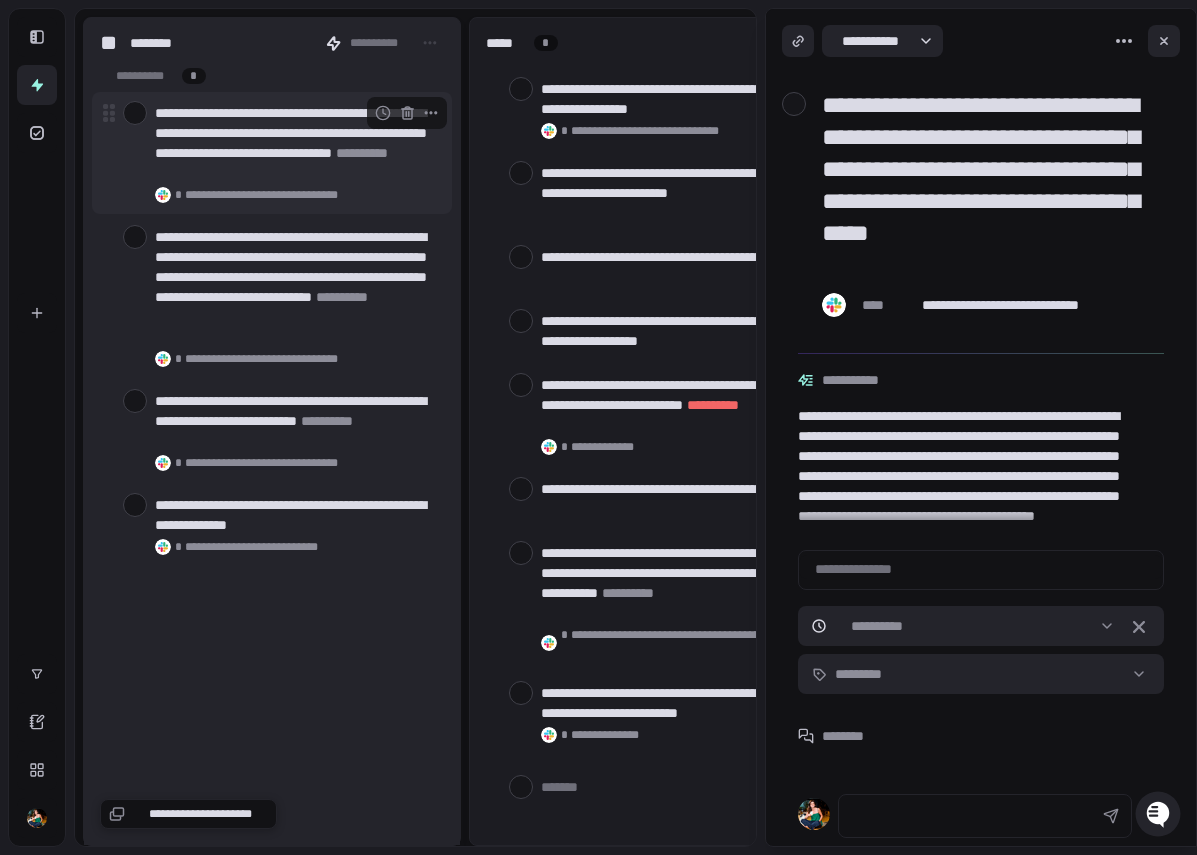 click at bounding box center [135, 113] 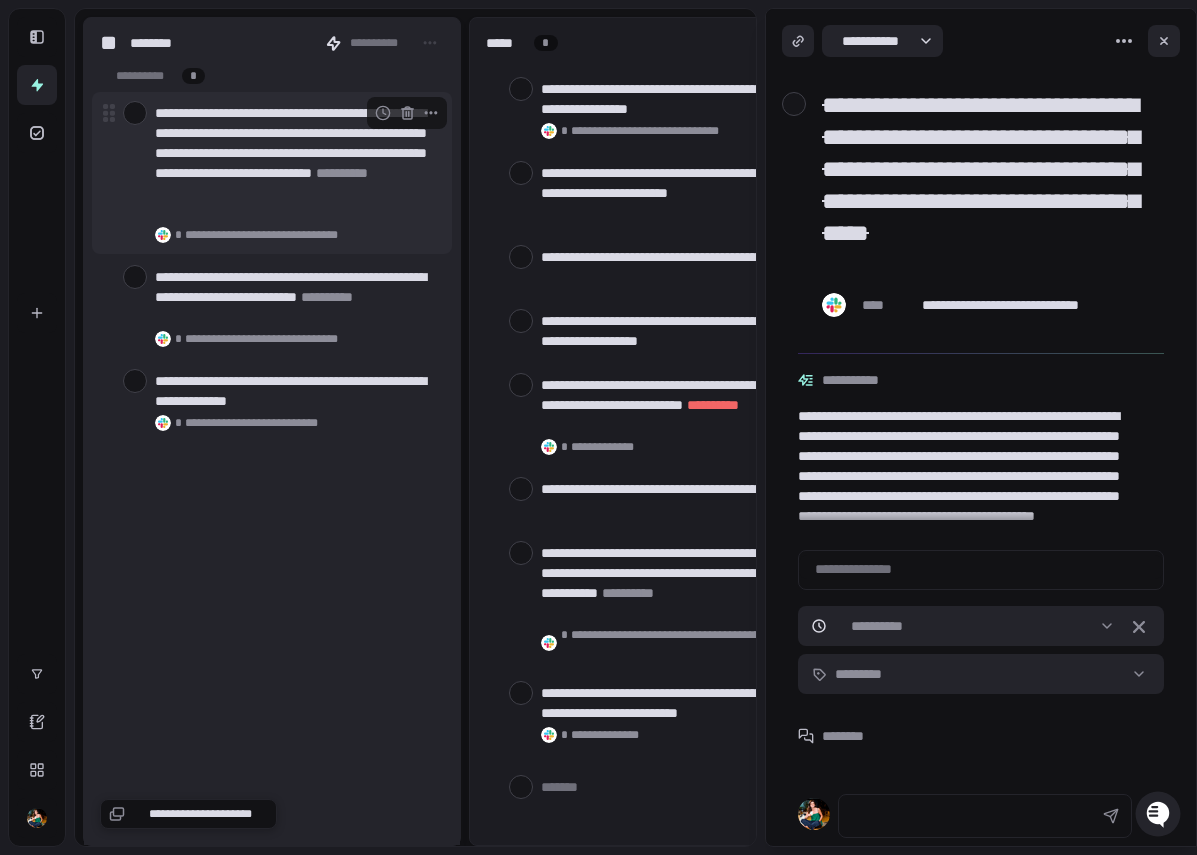 click at bounding box center (135, 113) 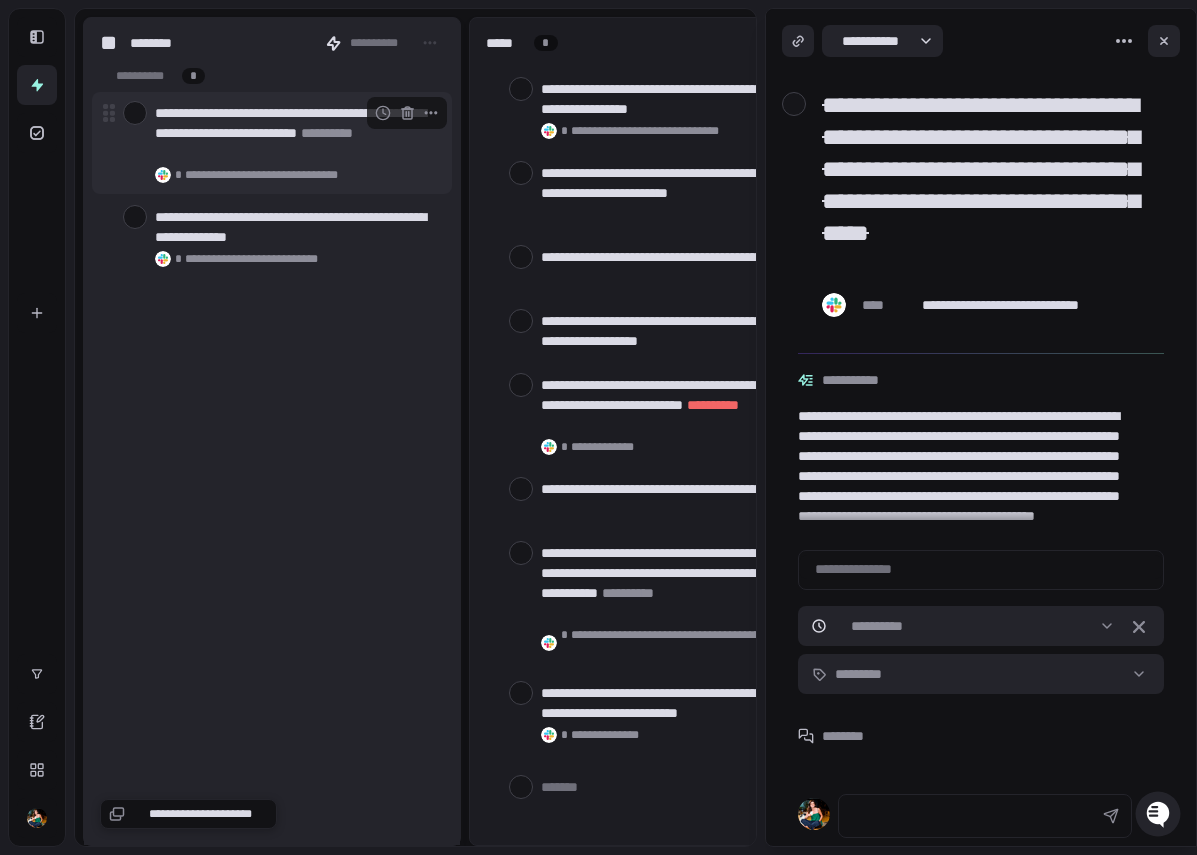 click at bounding box center (135, 113) 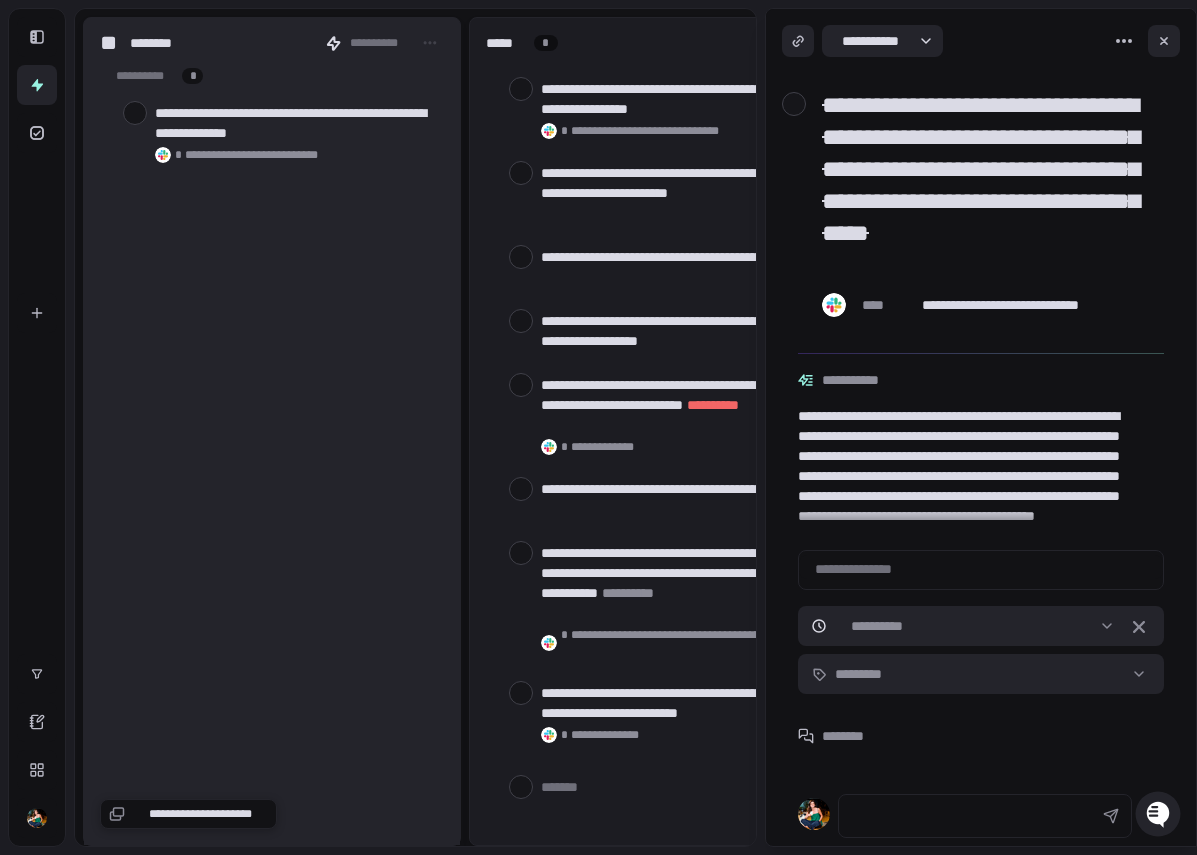 click at bounding box center [135, 113] 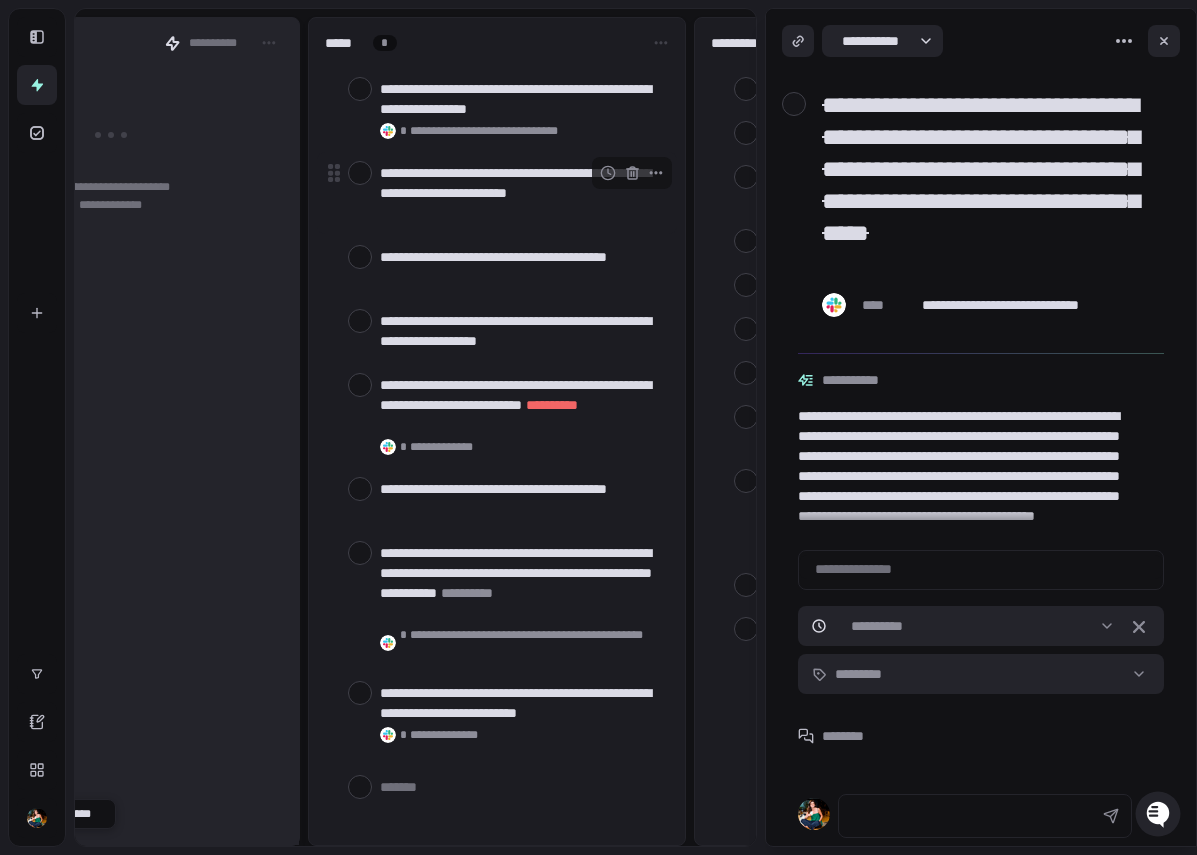 scroll, scrollTop: 0, scrollLeft: 165, axis: horizontal 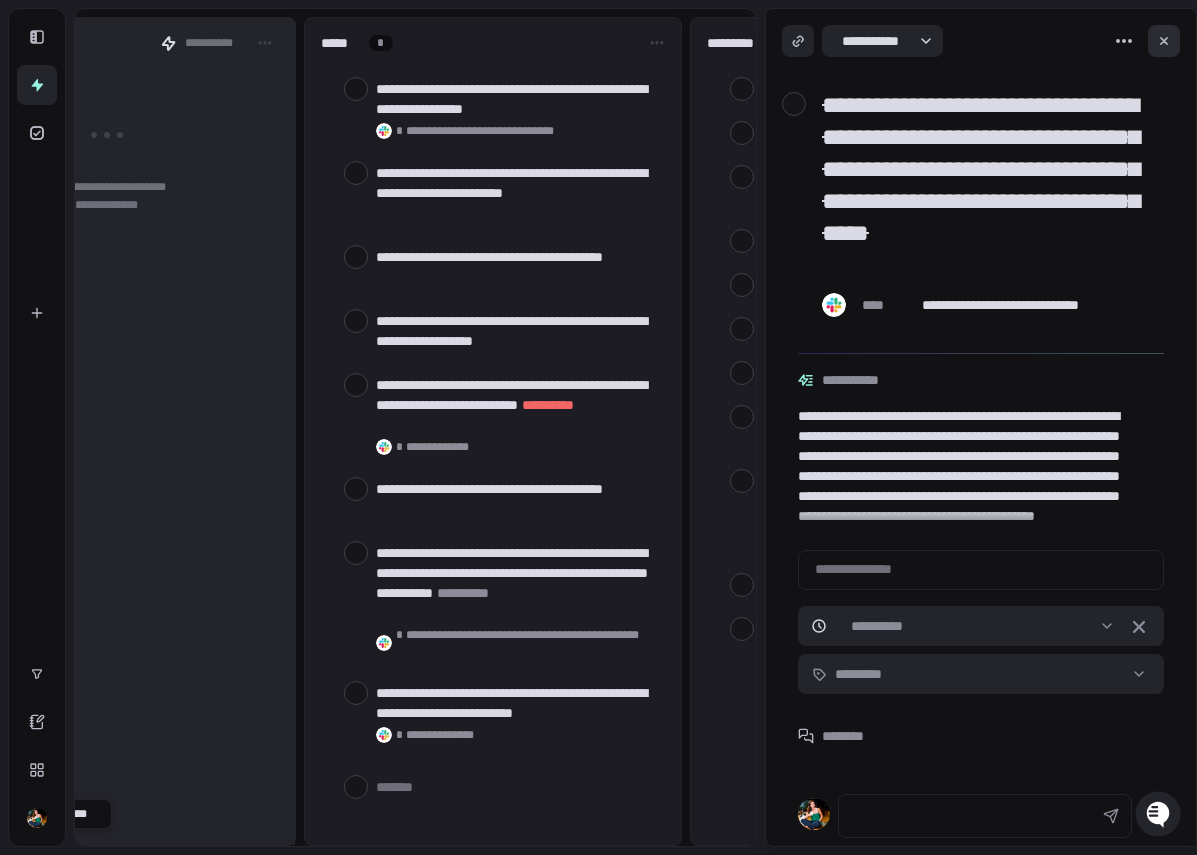 click at bounding box center [1164, 41] 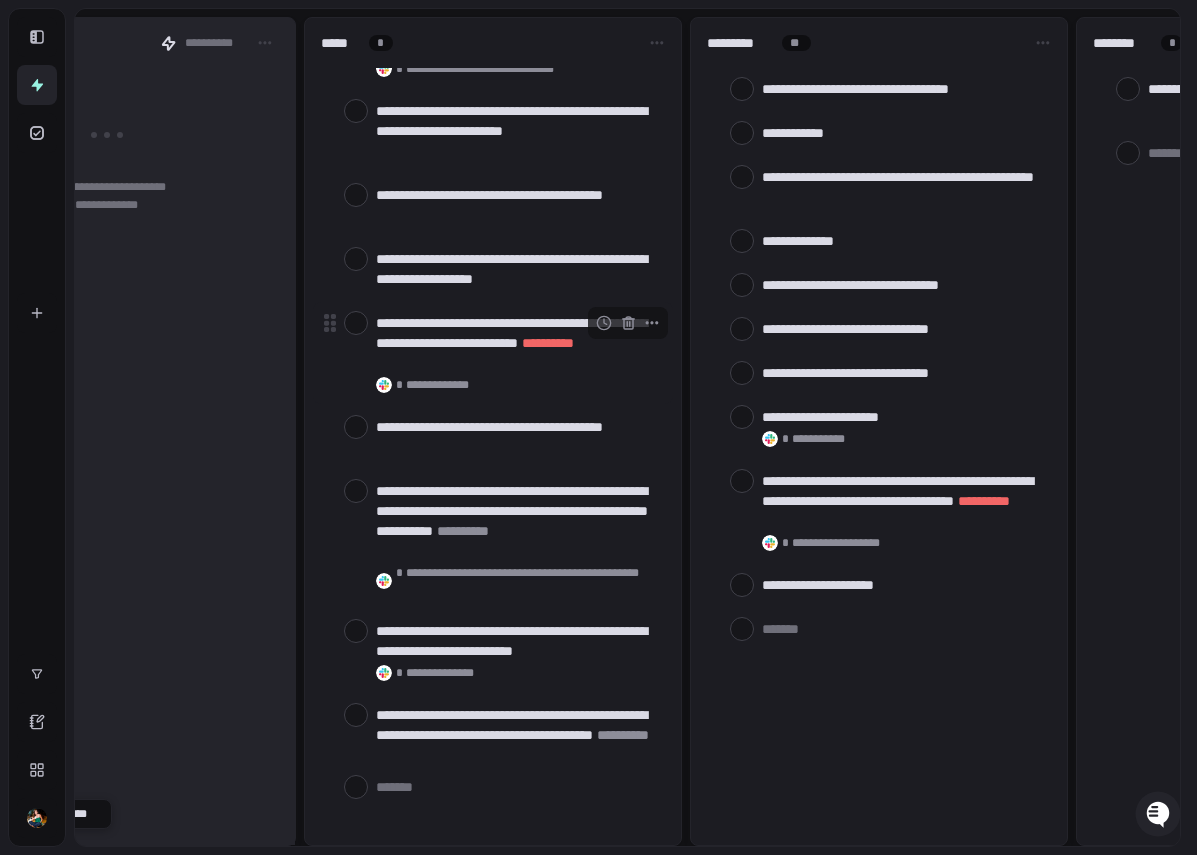 scroll, scrollTop: 94, scrollLeft: 0, axis: vertical 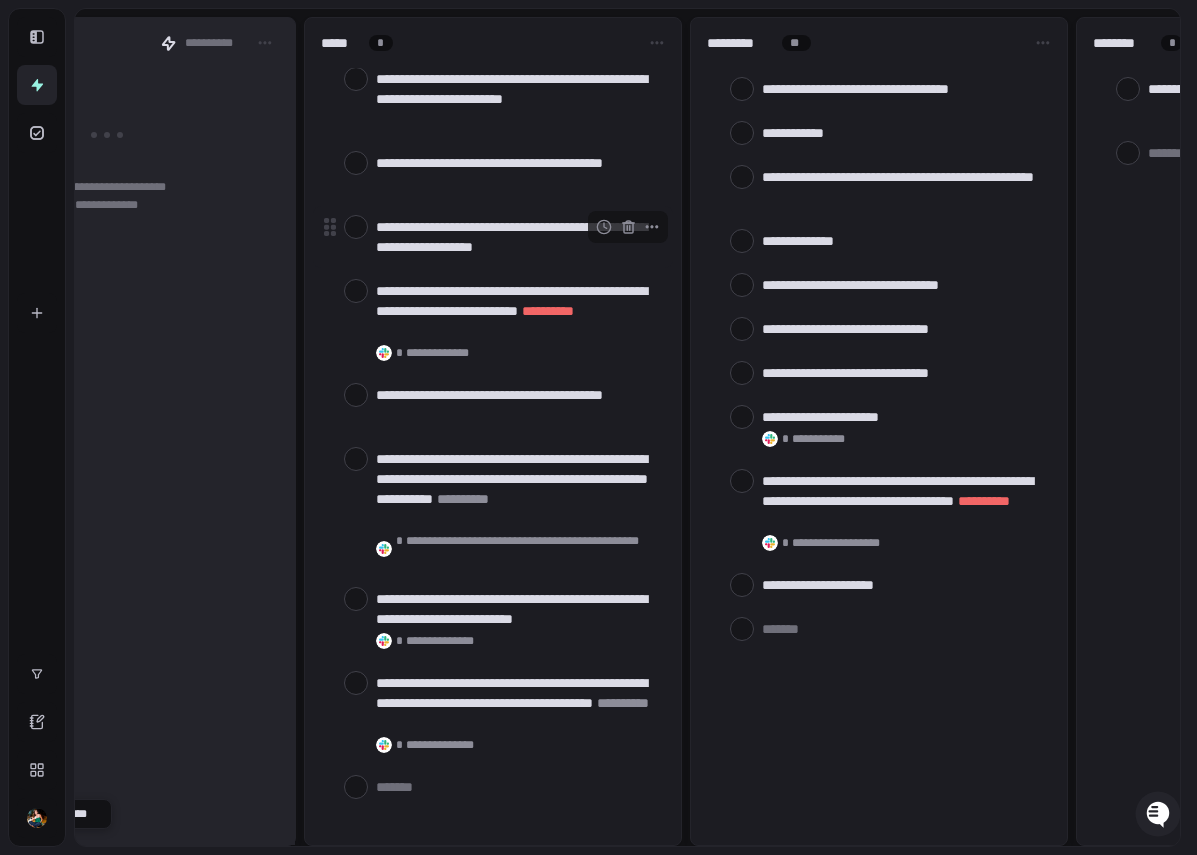 click on "**********" at bounding box center [516, 237] 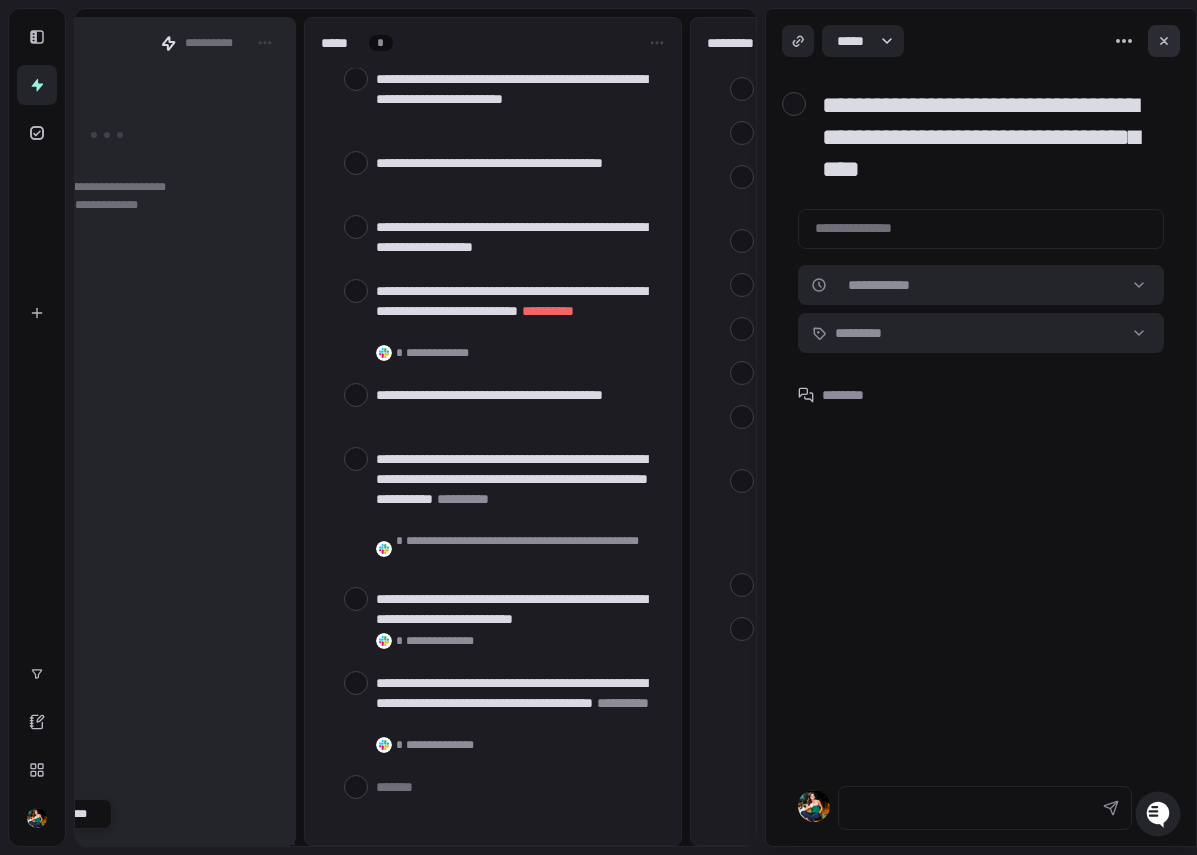 click at bounding box center [1164, 41] 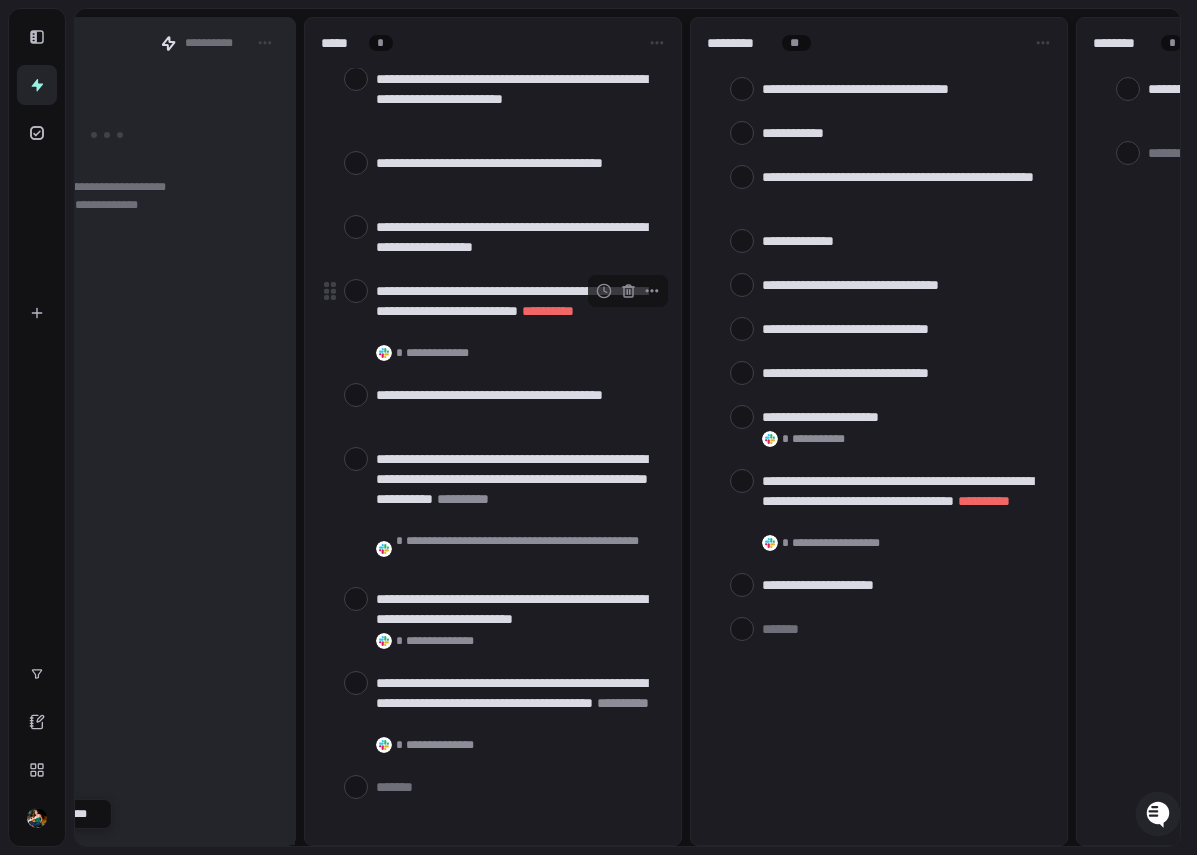 click at bounding box center [356, 291] 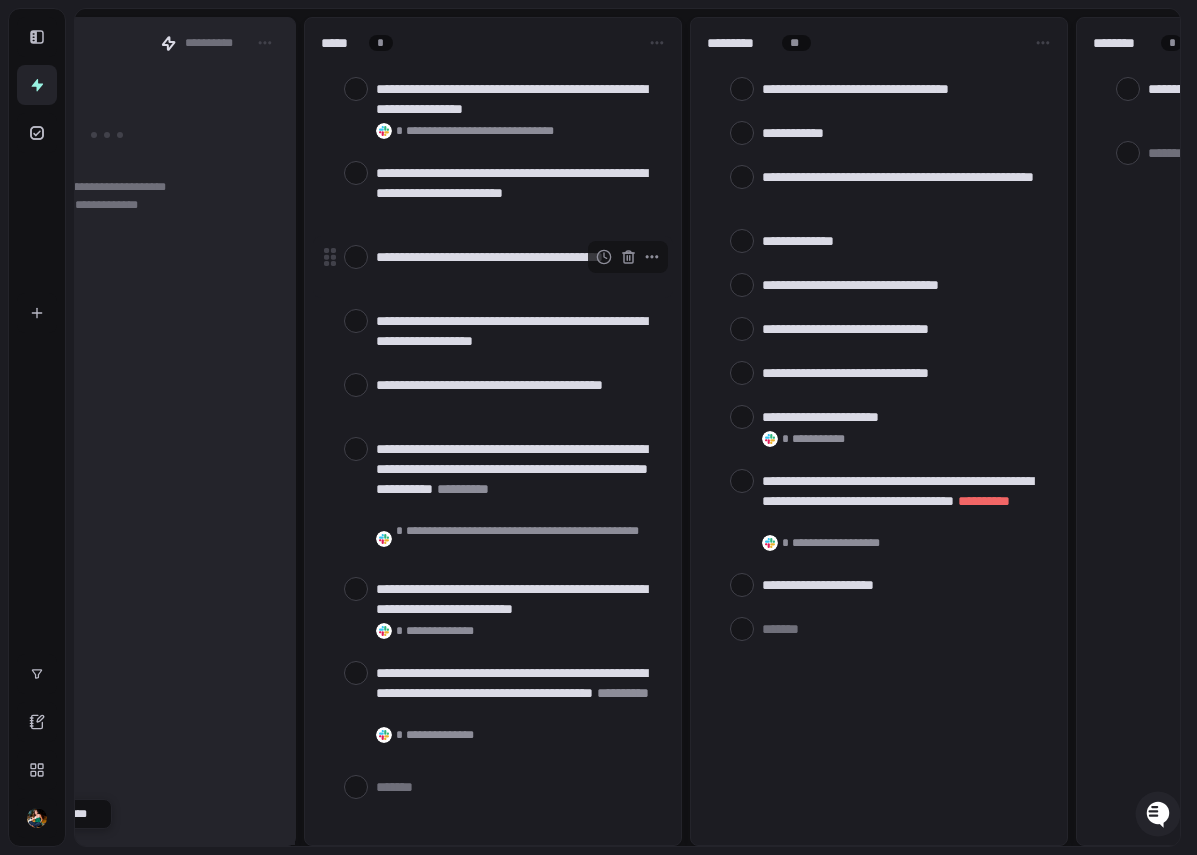 scroll, scrollTop: 0, scrollLeft: 0, axis: both 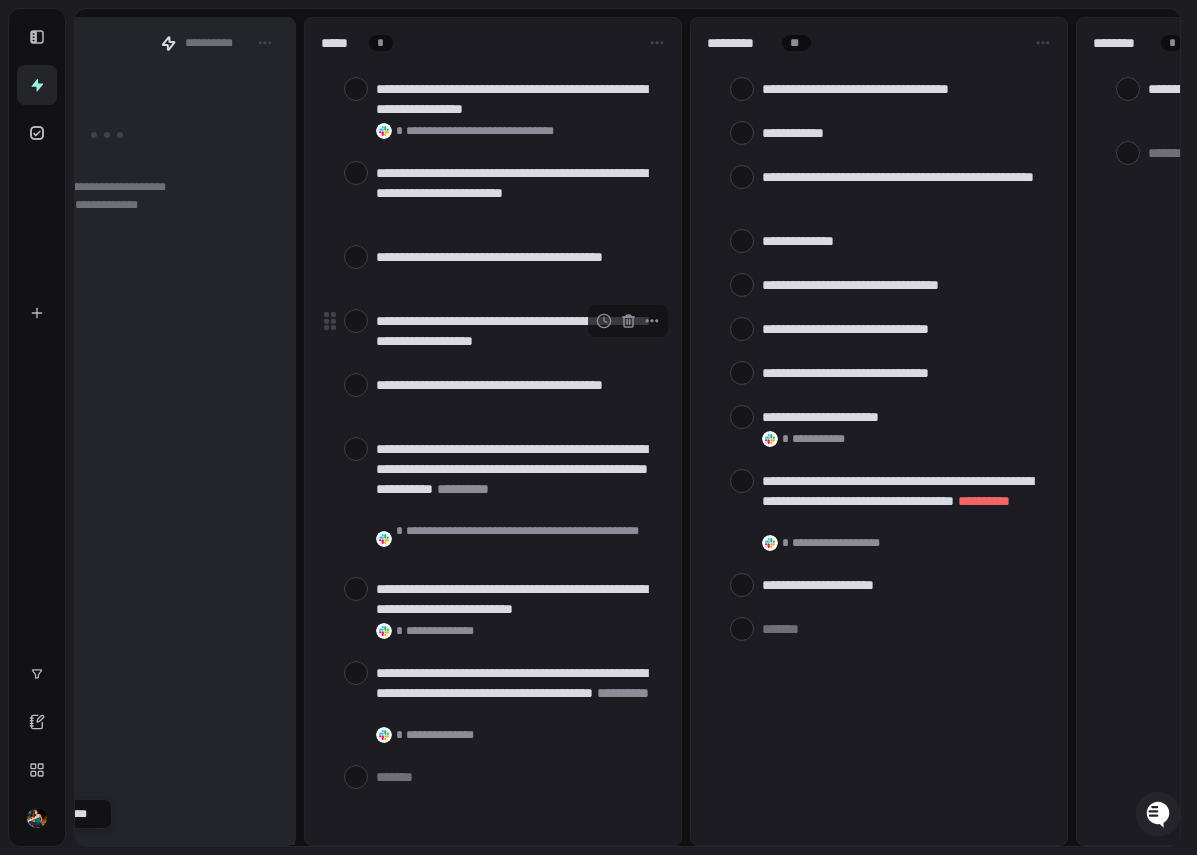 click at bounding box center (356, 321) 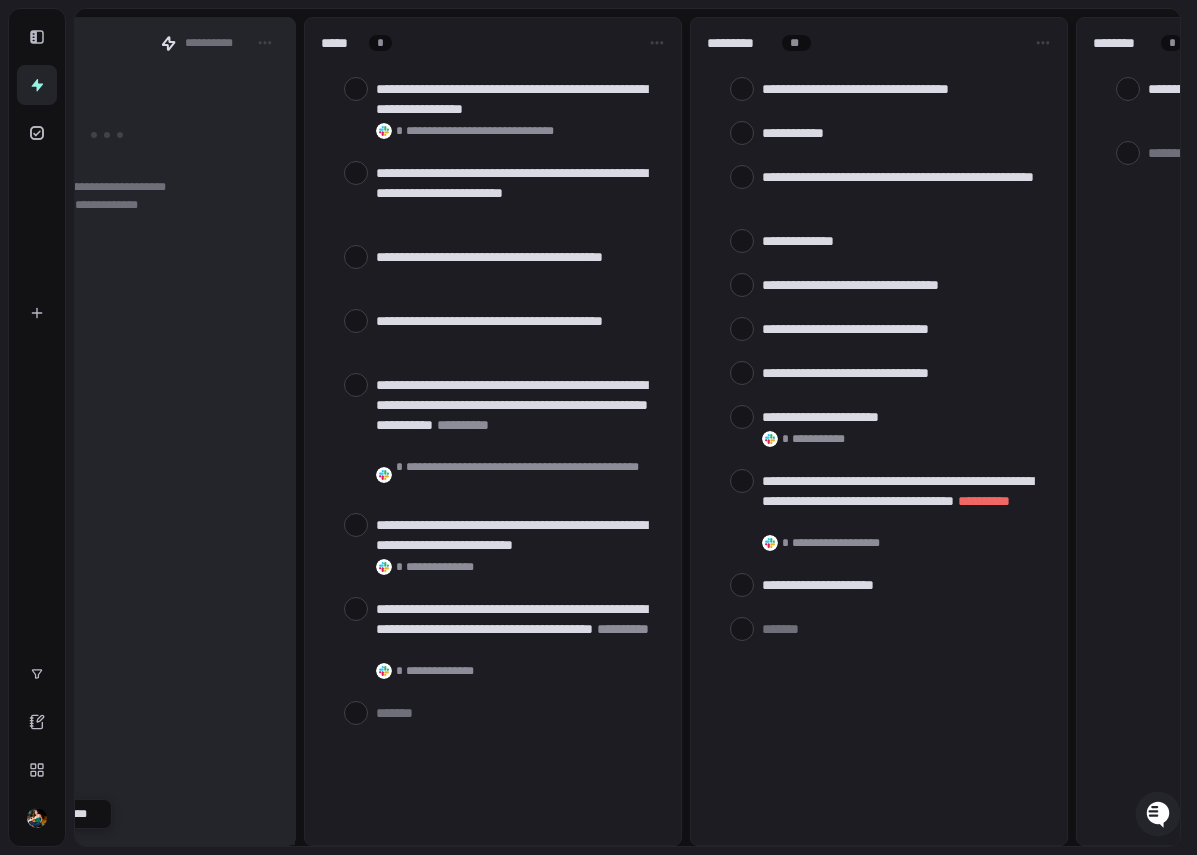 click at bounding box center (356, 321) 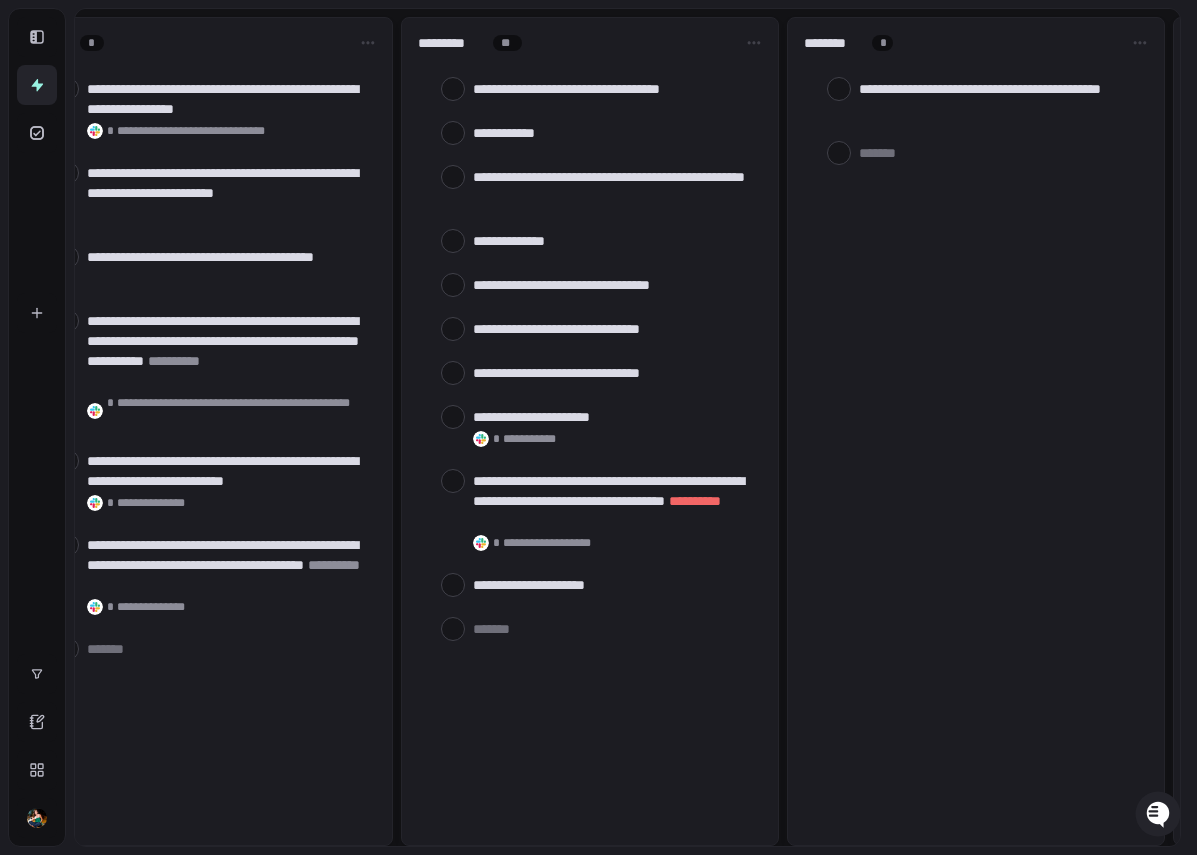 scroll, scrollTop: 0, scrollLeft: 511, axis: horizontal 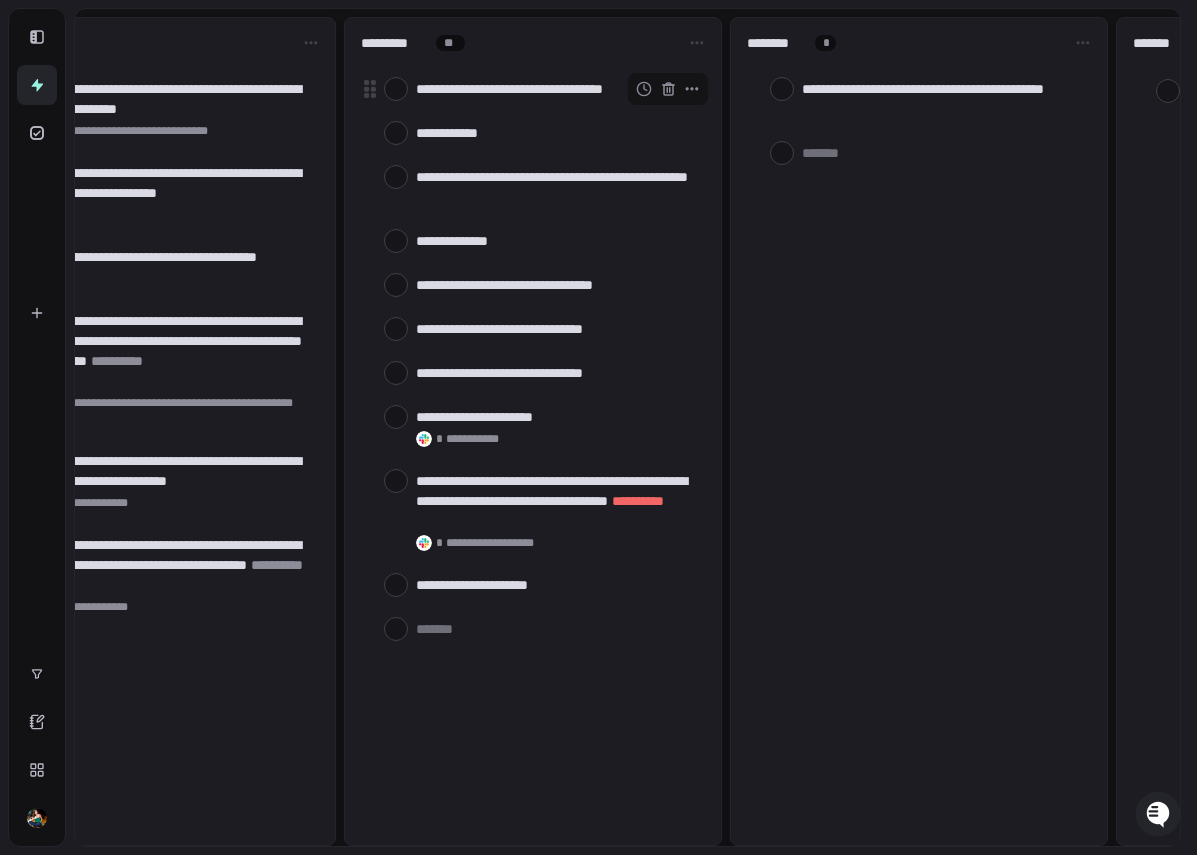 click on "**********" at bounding box center [556, 89] 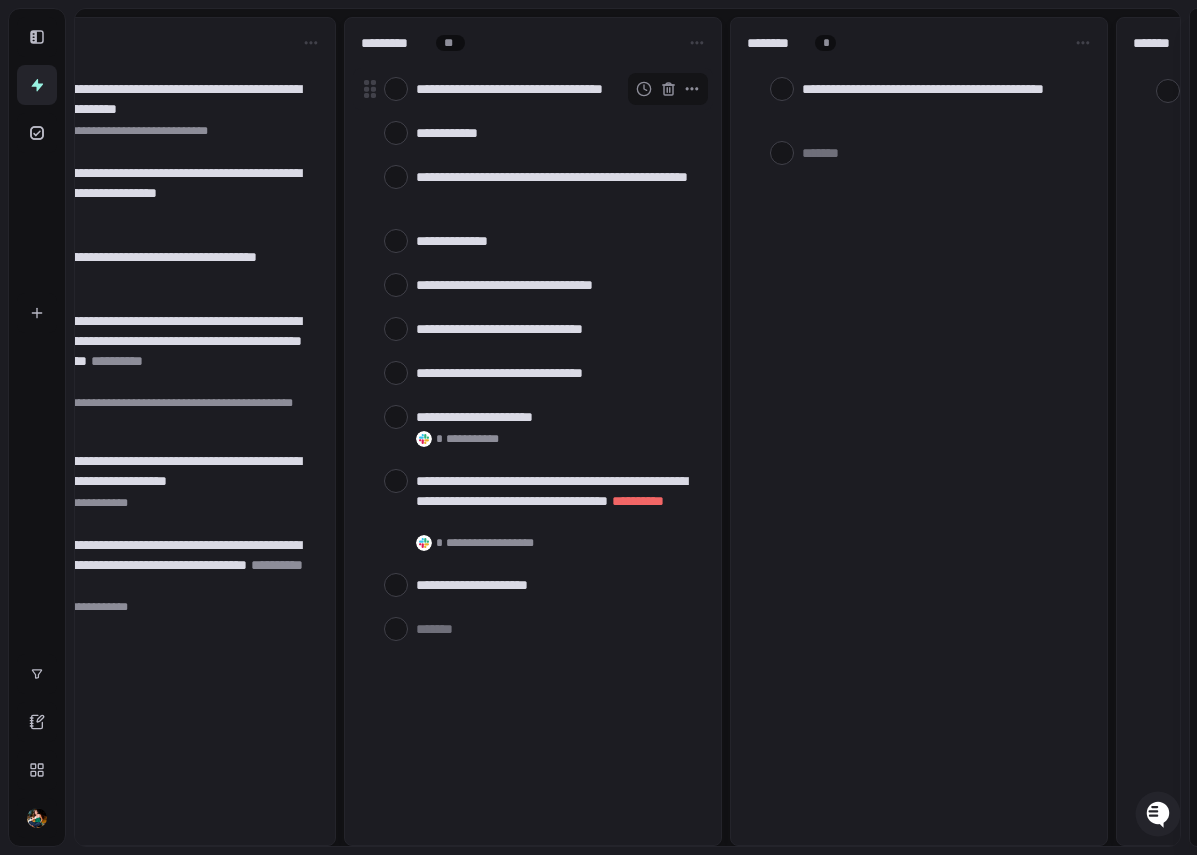 click on "**********" at bounding box center (556, 89) 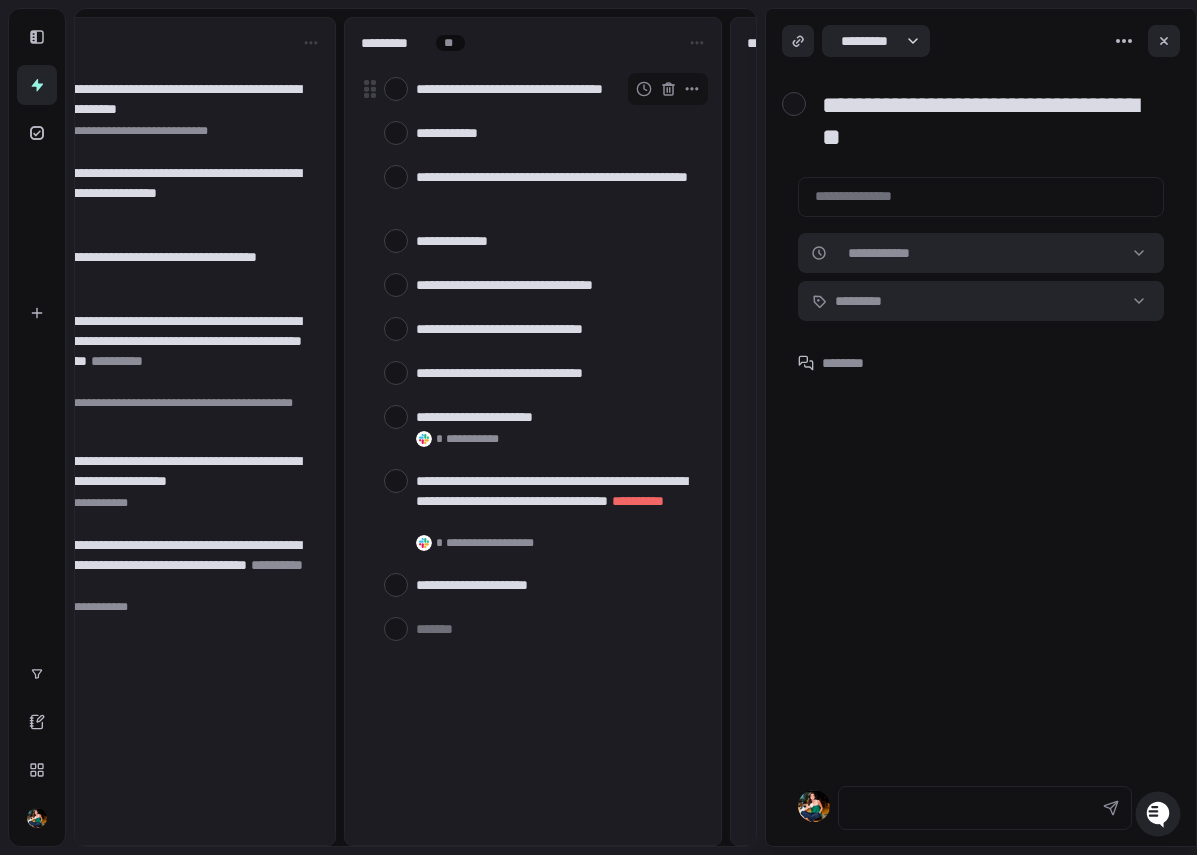 click on "**********" at bounding box center (556, 89) 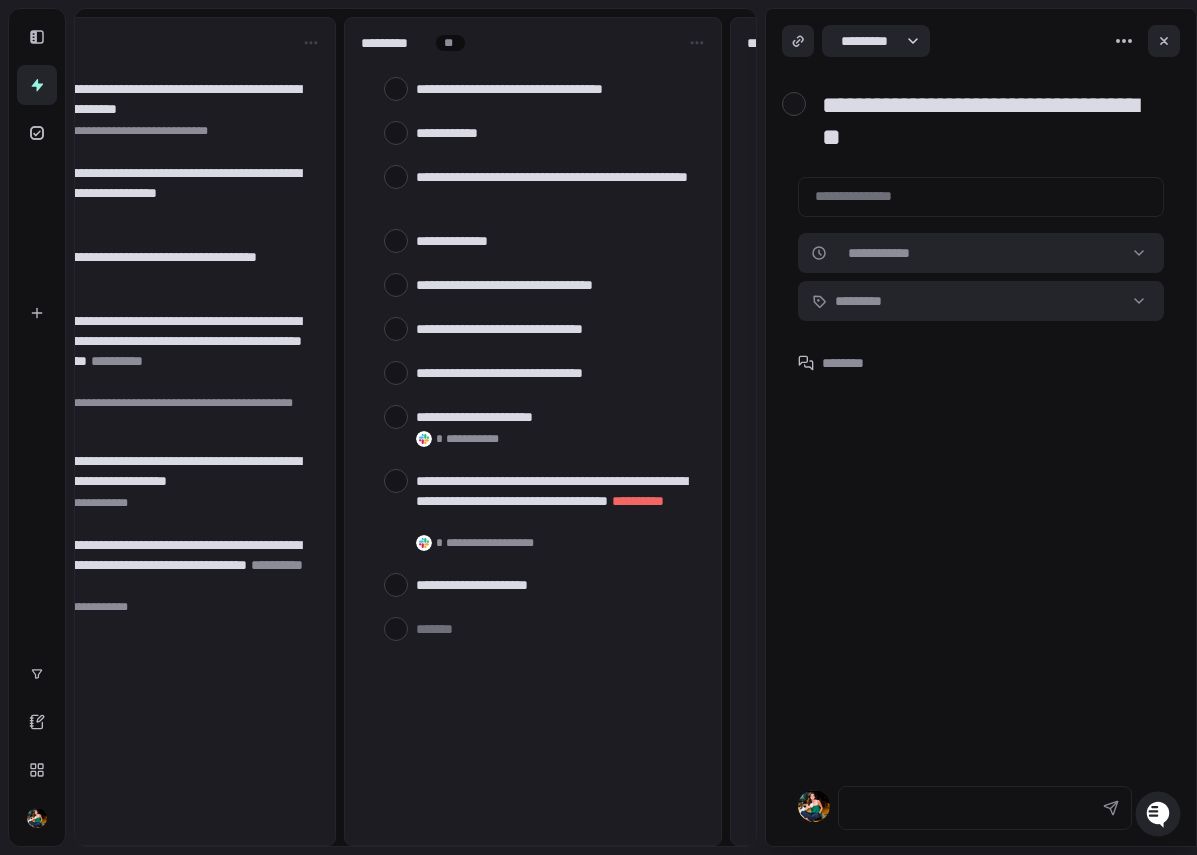 click on "**********" at bounding box center (989, 121) 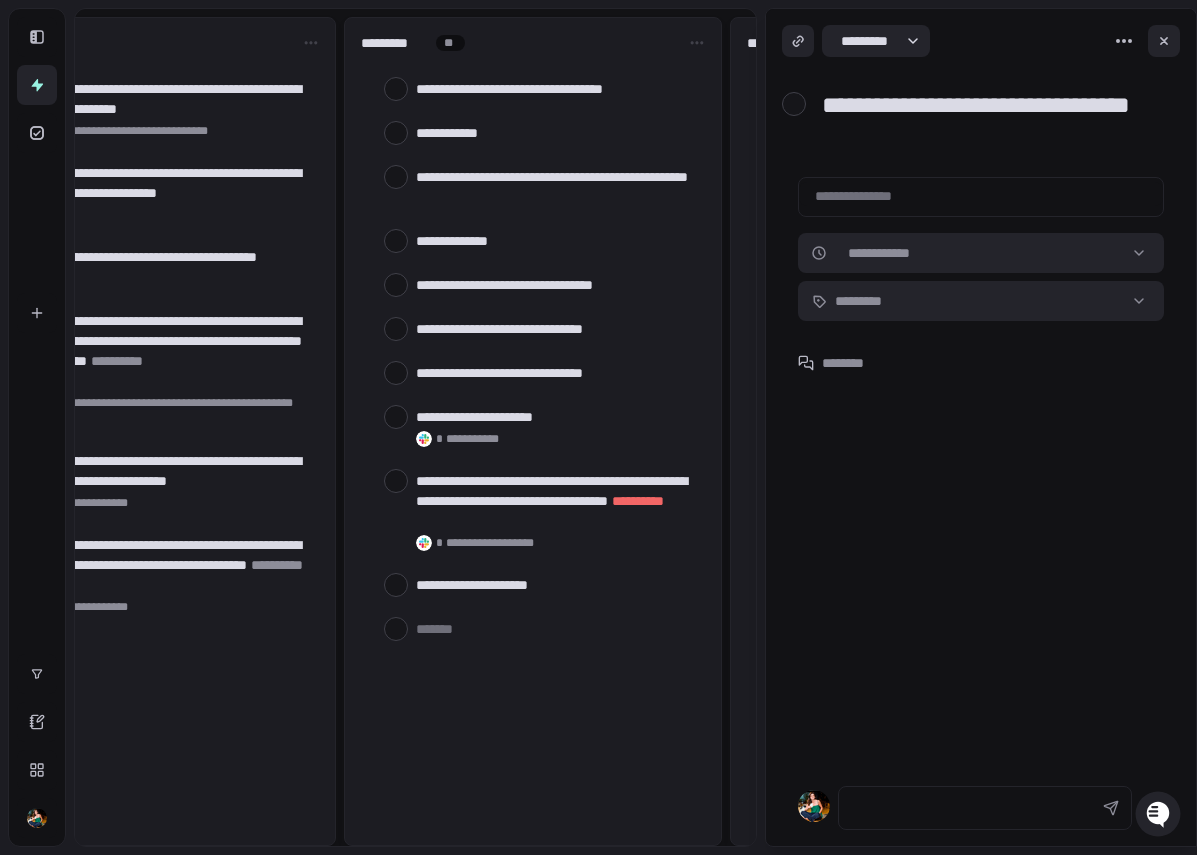 type on "**********" 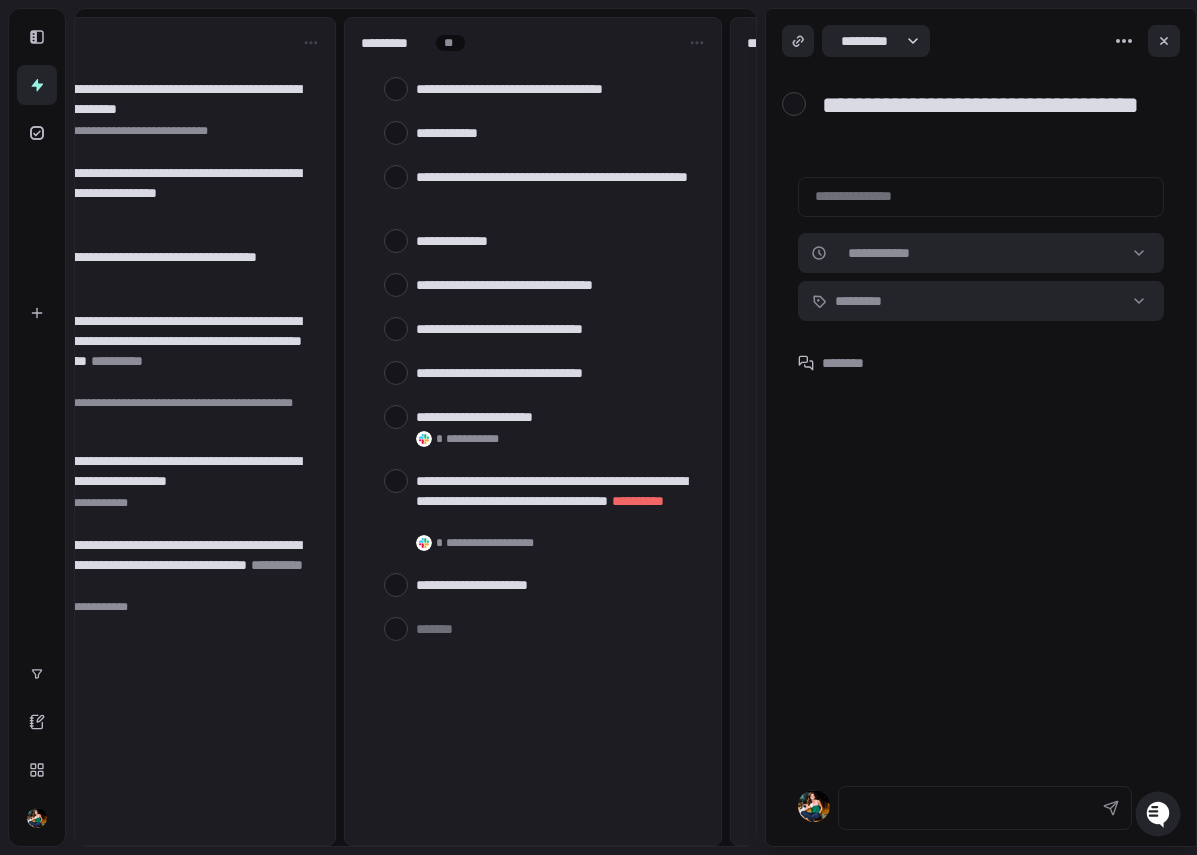 type on "*" 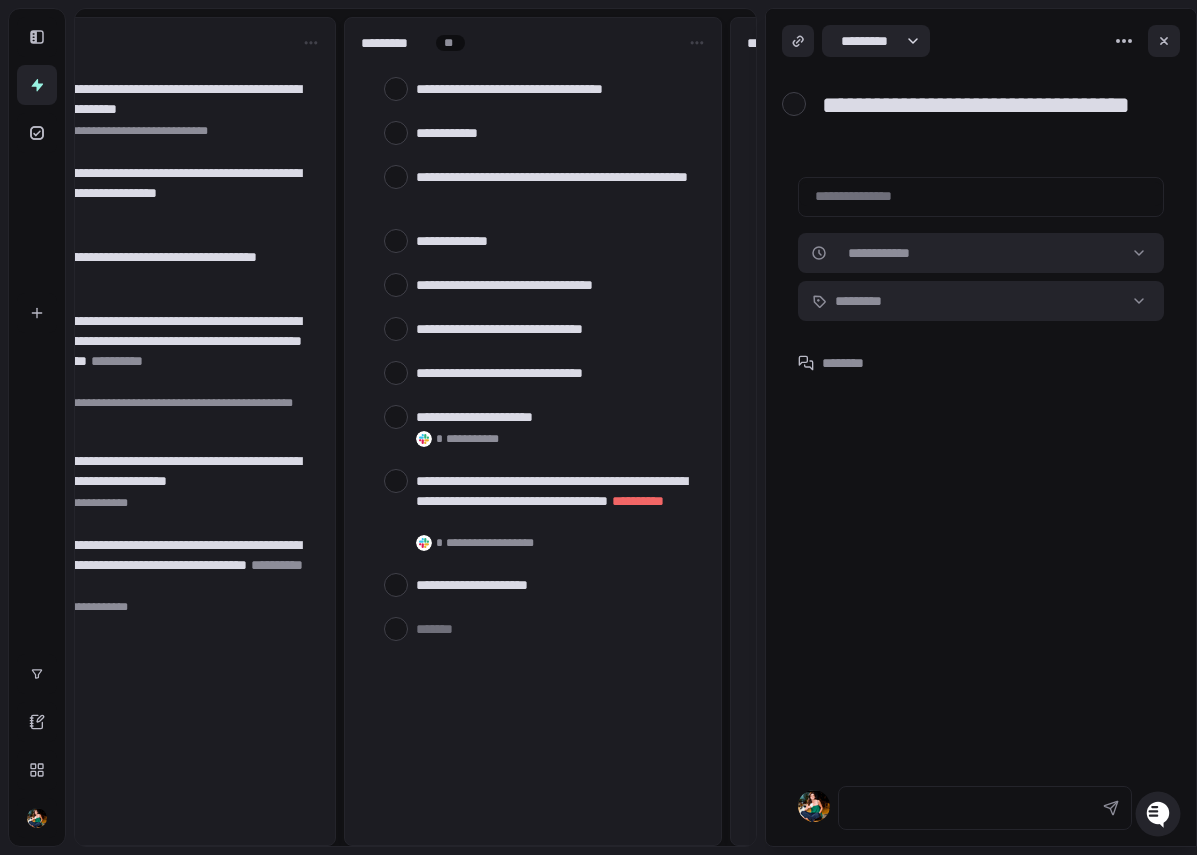 type on "*" 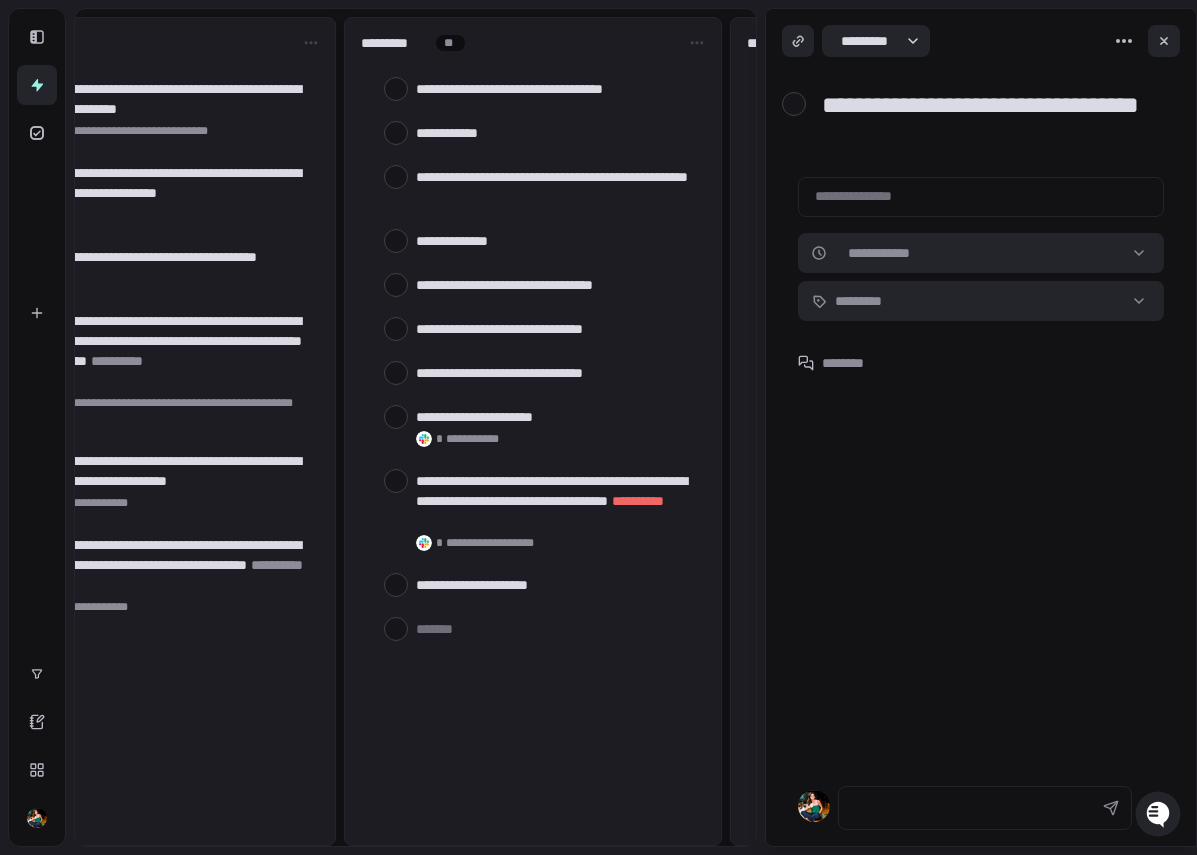 type on "**********" 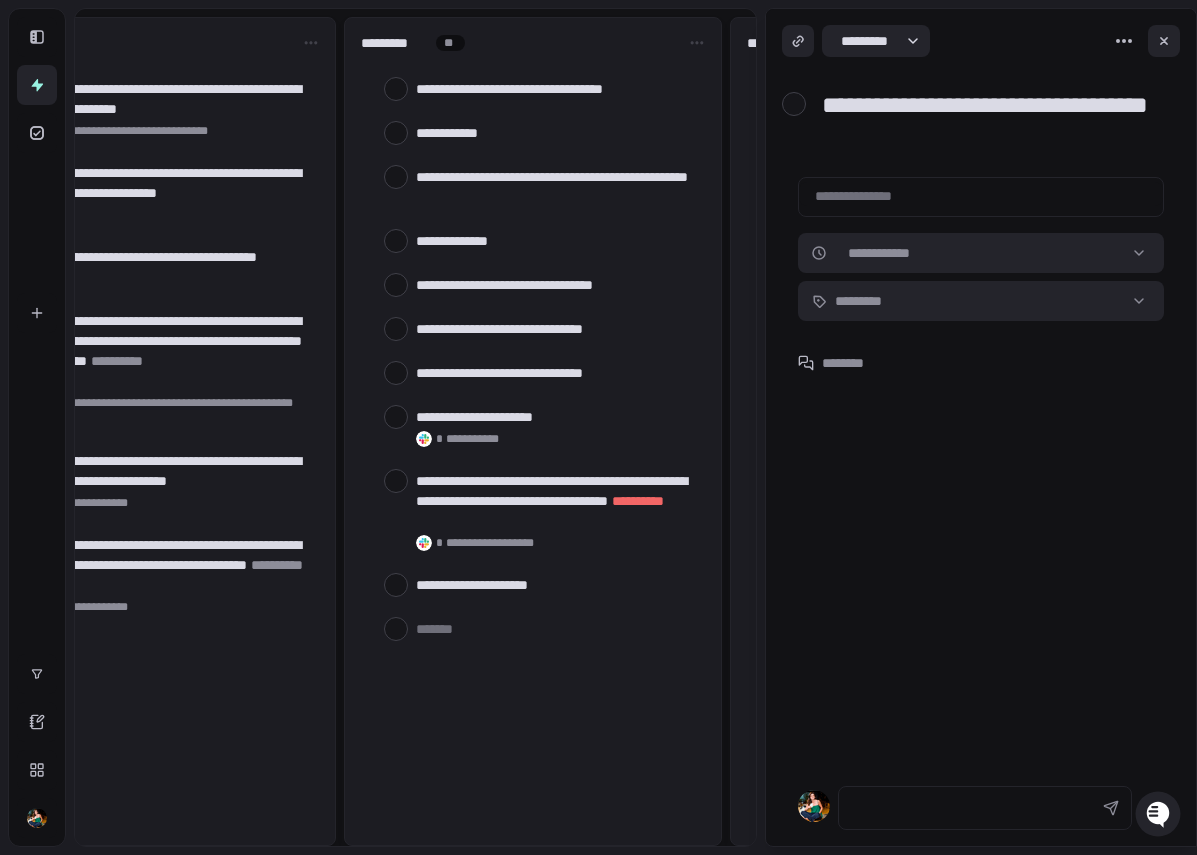 type on "*" 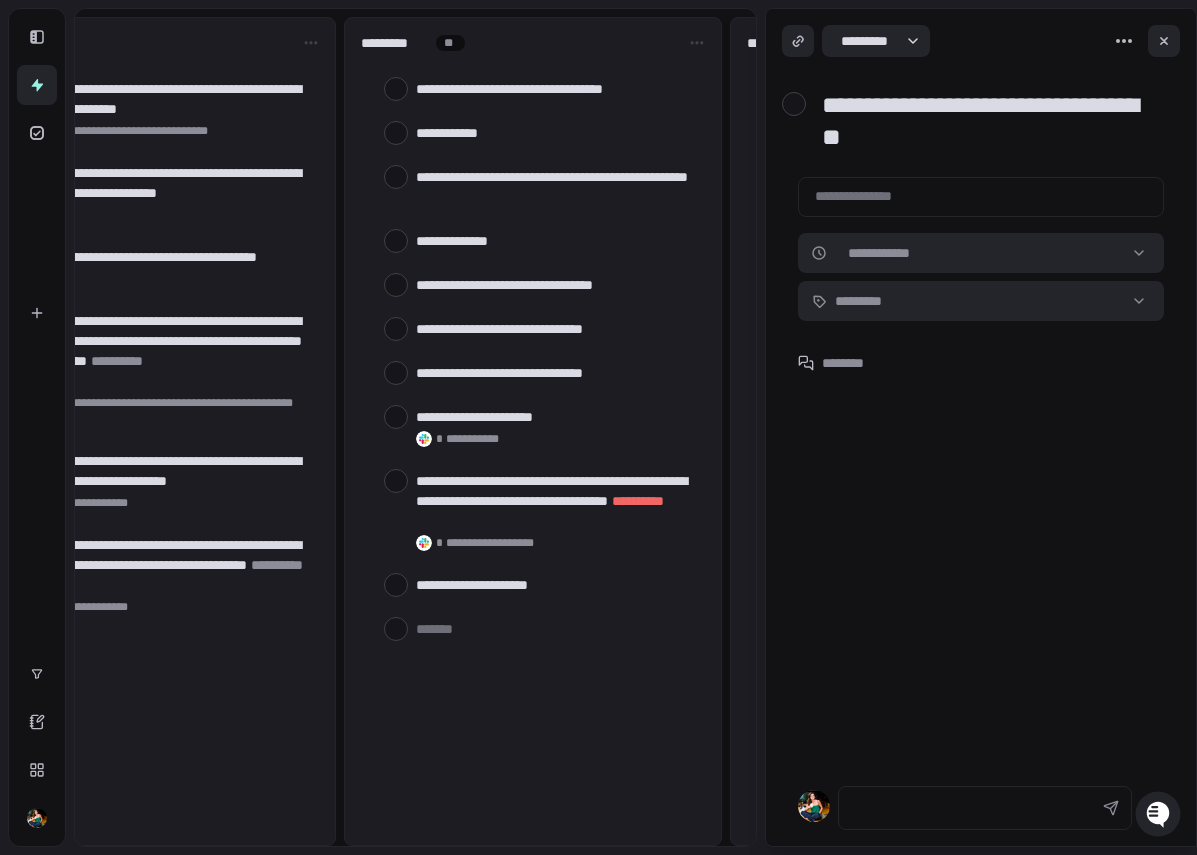 type on "*" 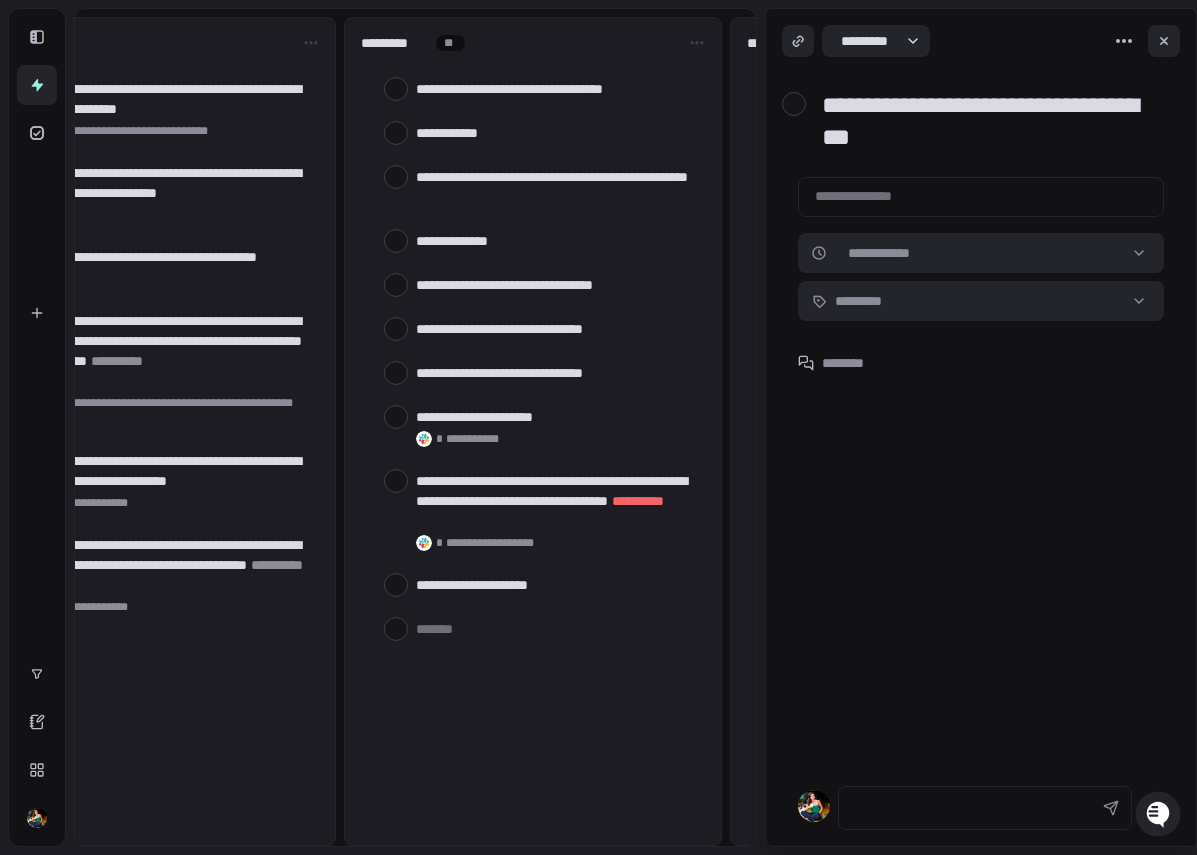type on "*" 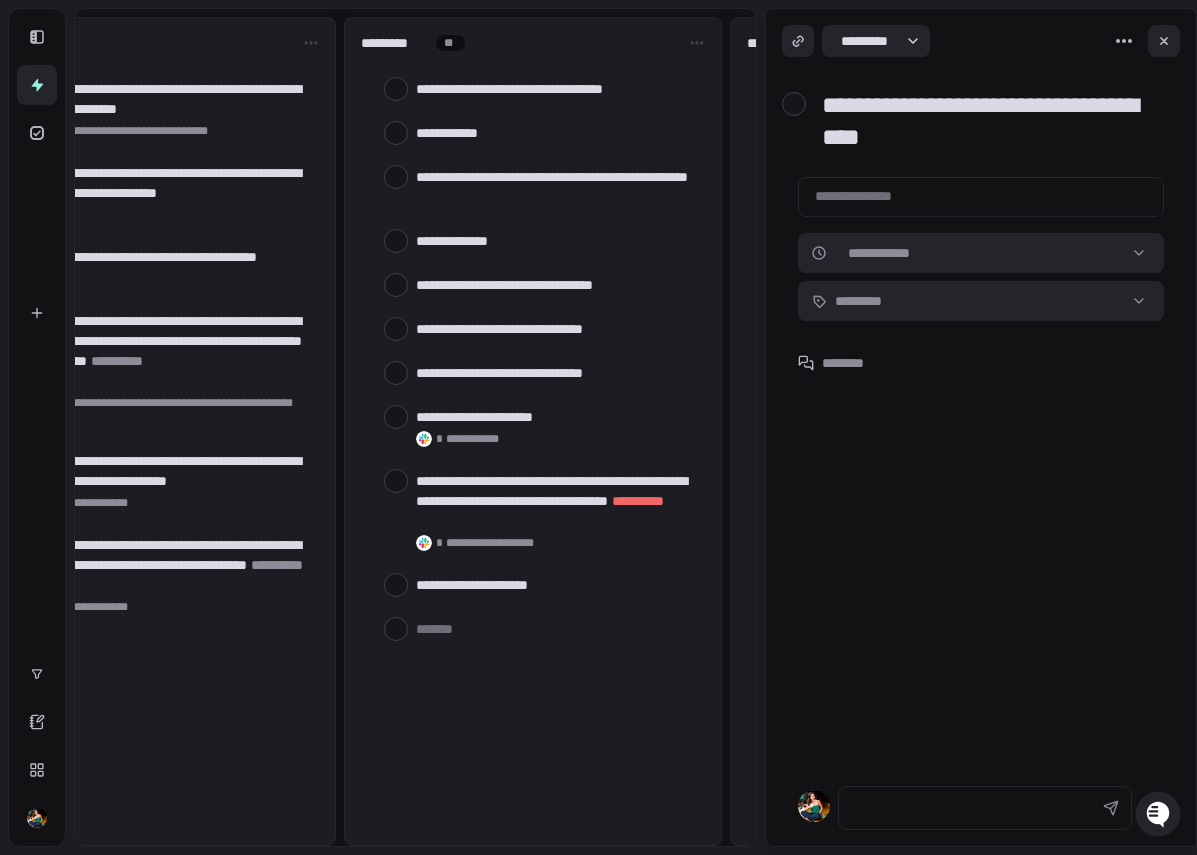type on "*" 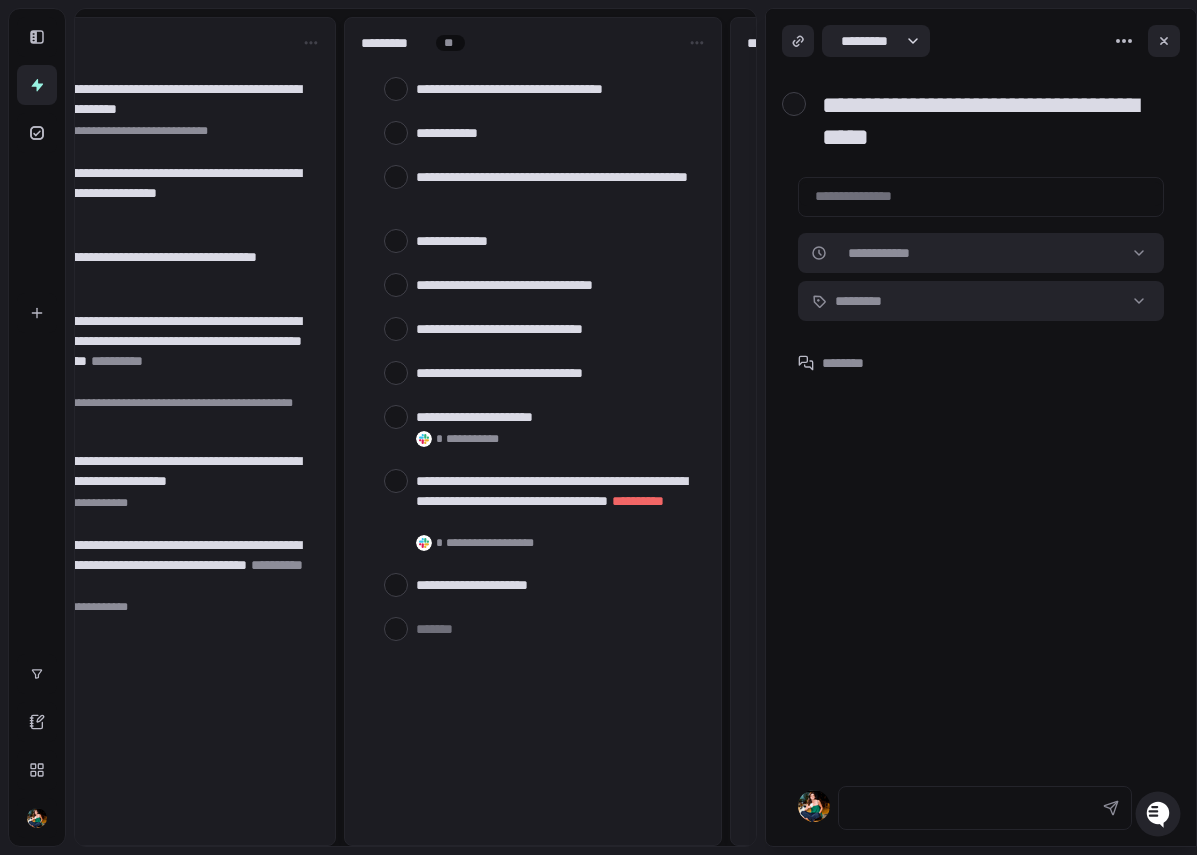 type on "*" 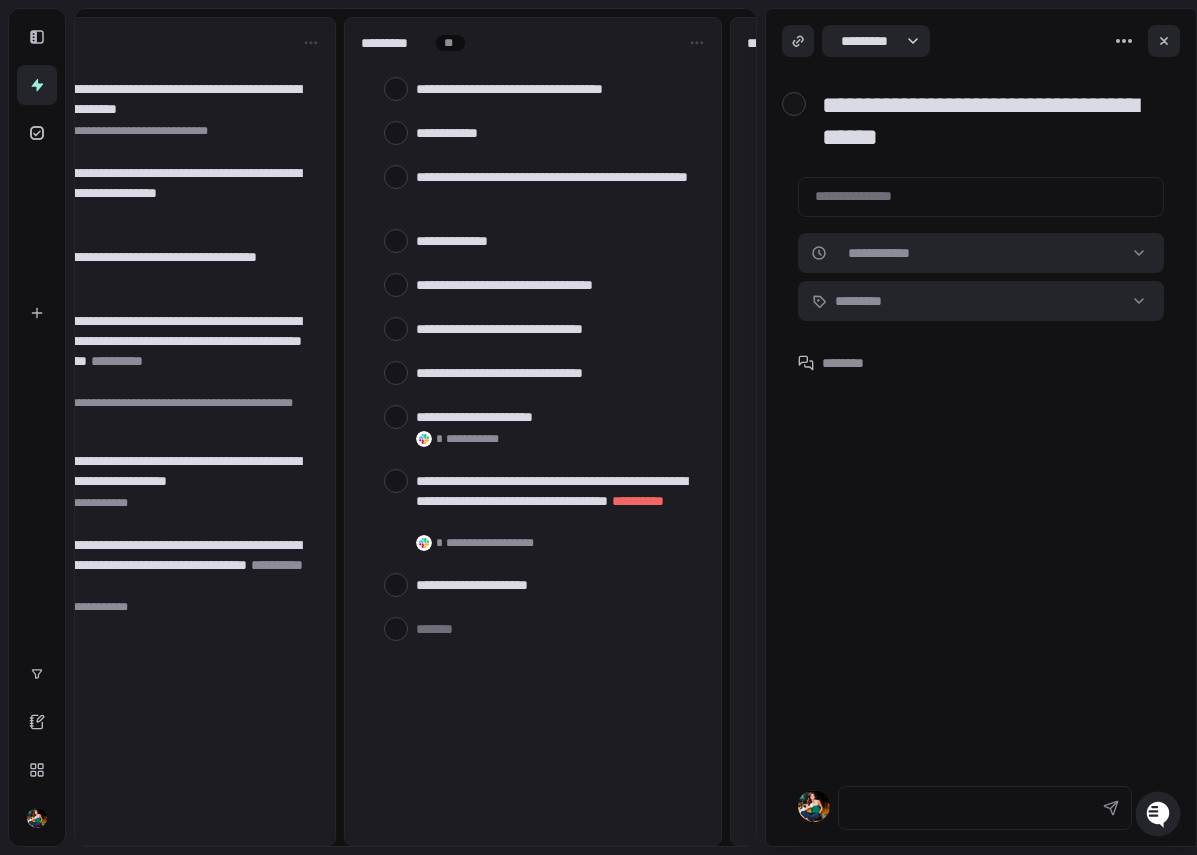 type on "*" 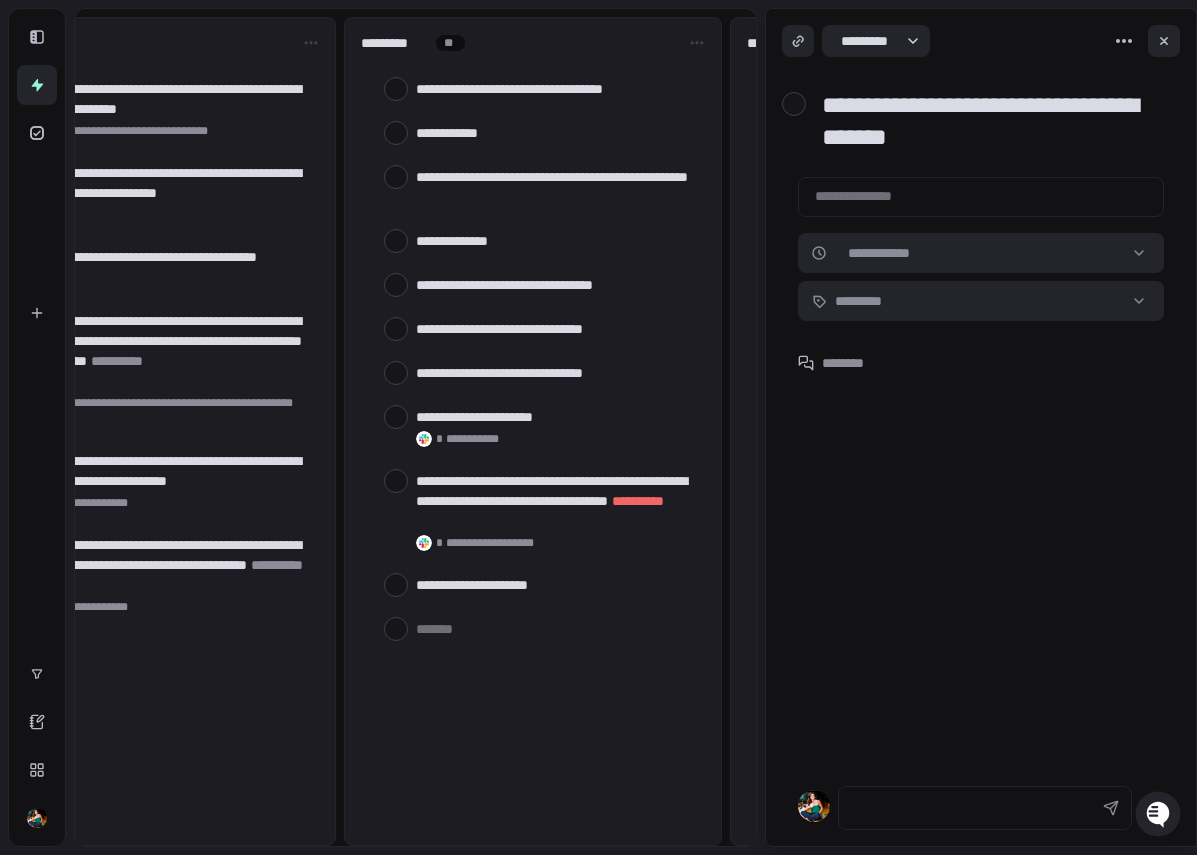 type on "*" 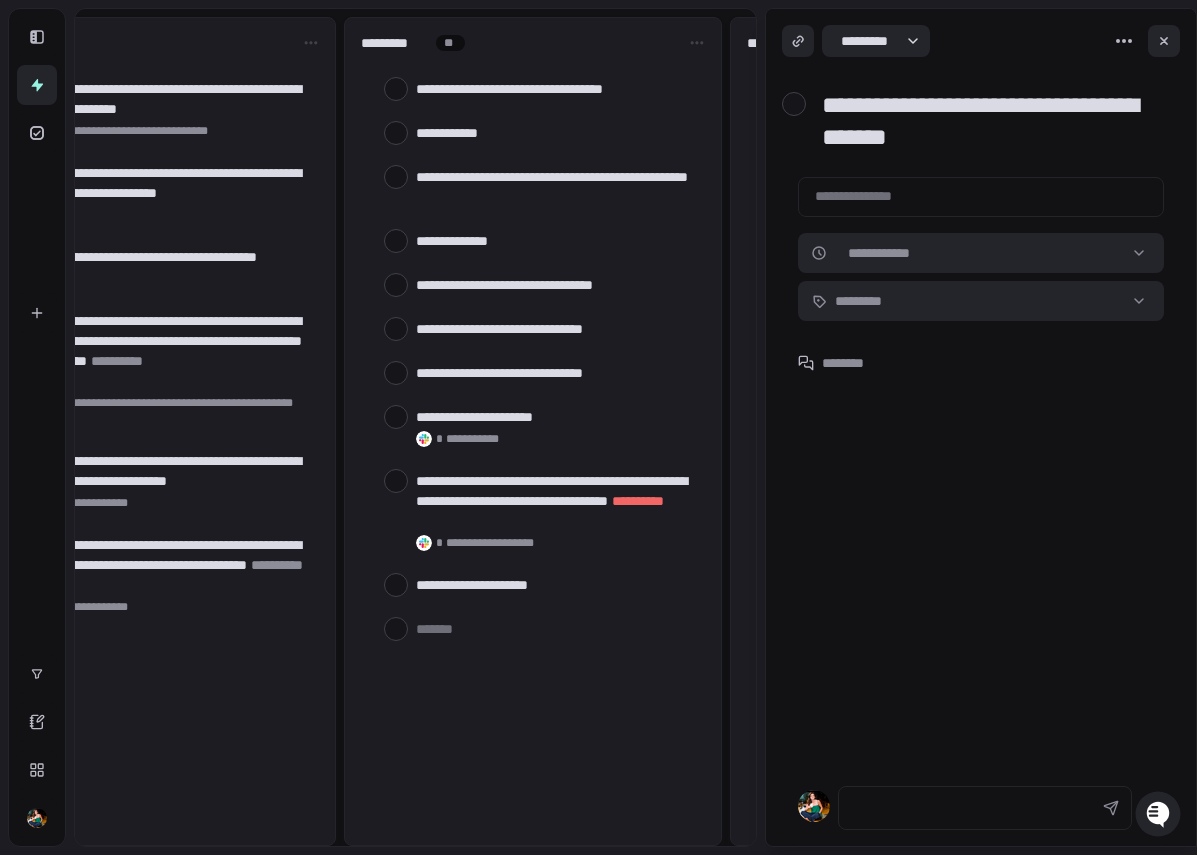 type on "**********" 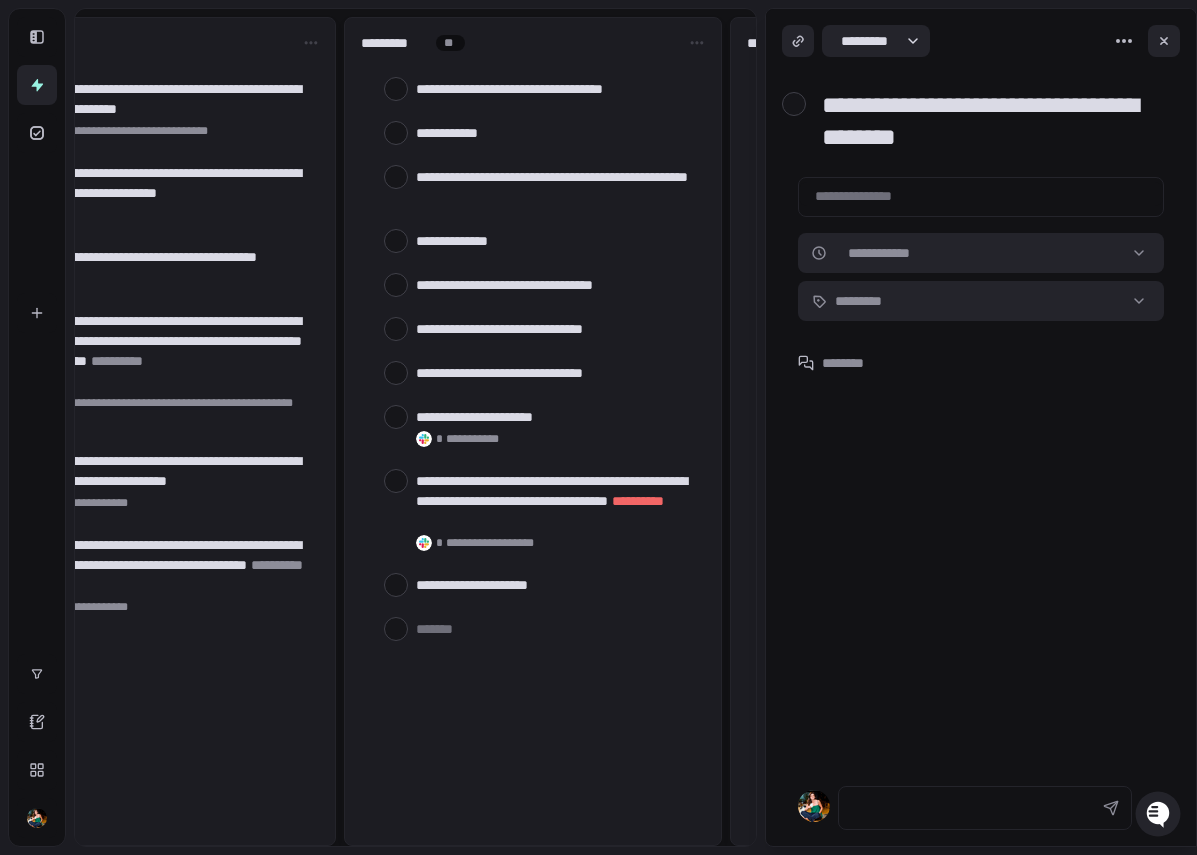 type on "*" 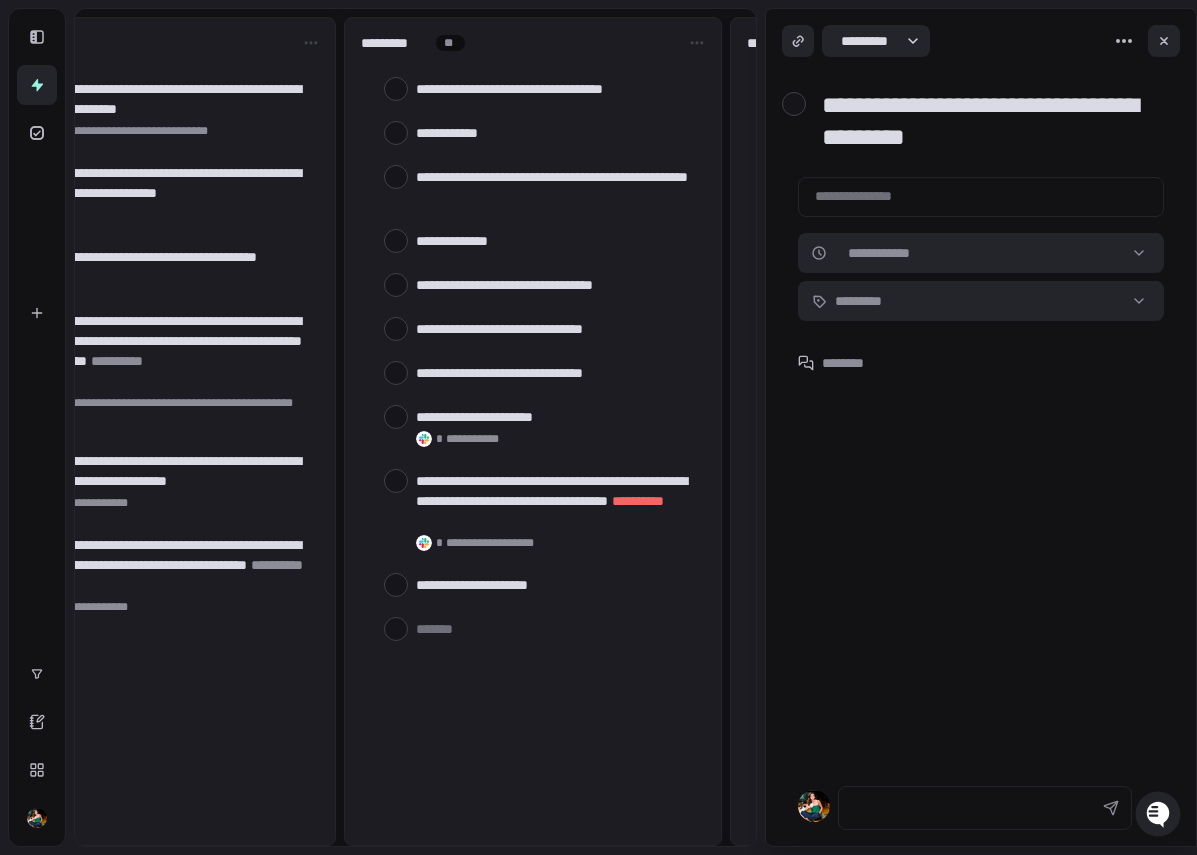 type on "*" 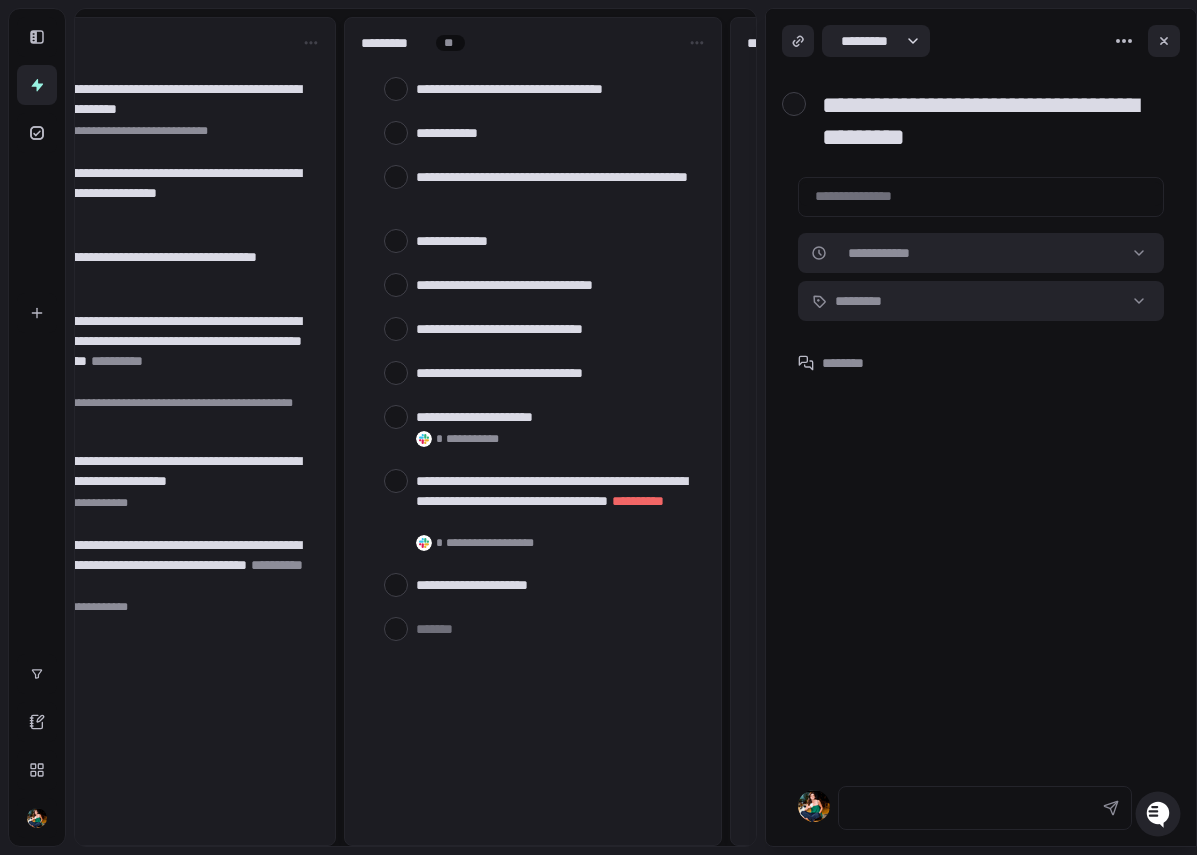 type on "**********" 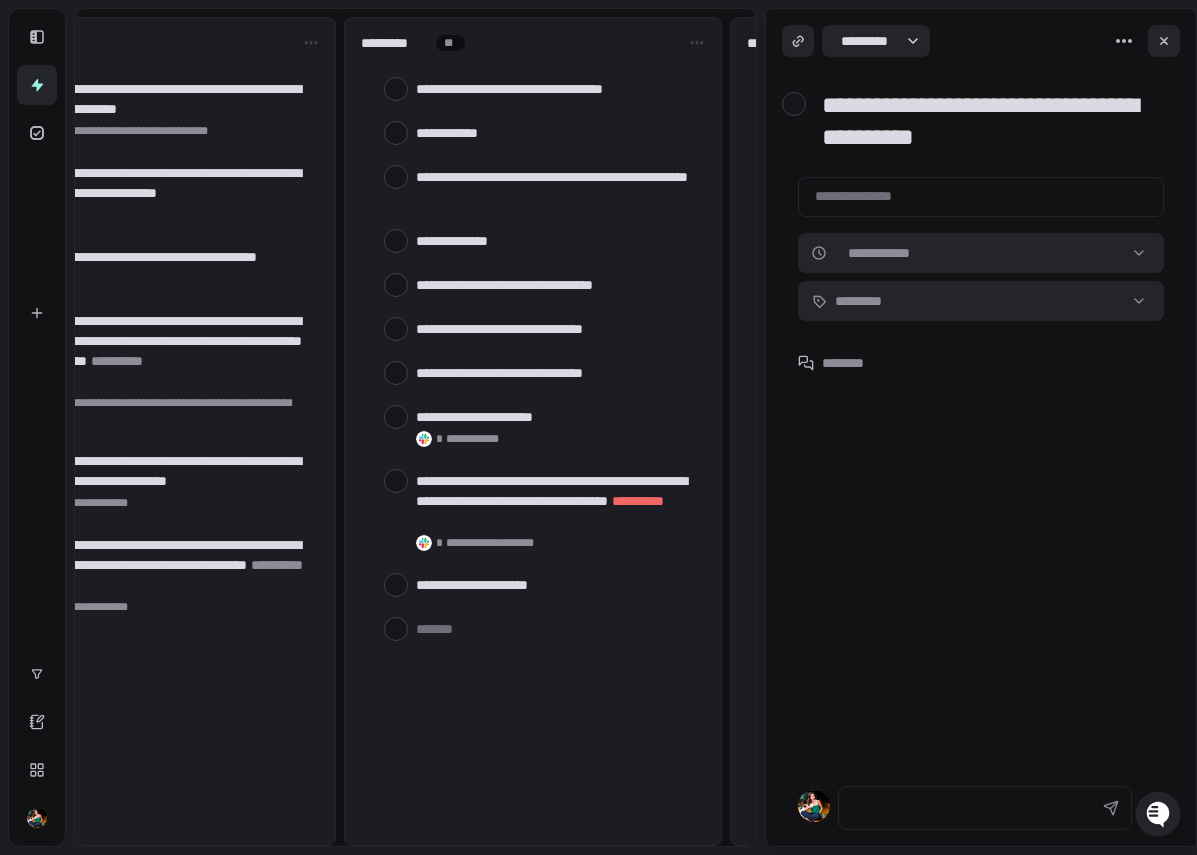 type on "*" 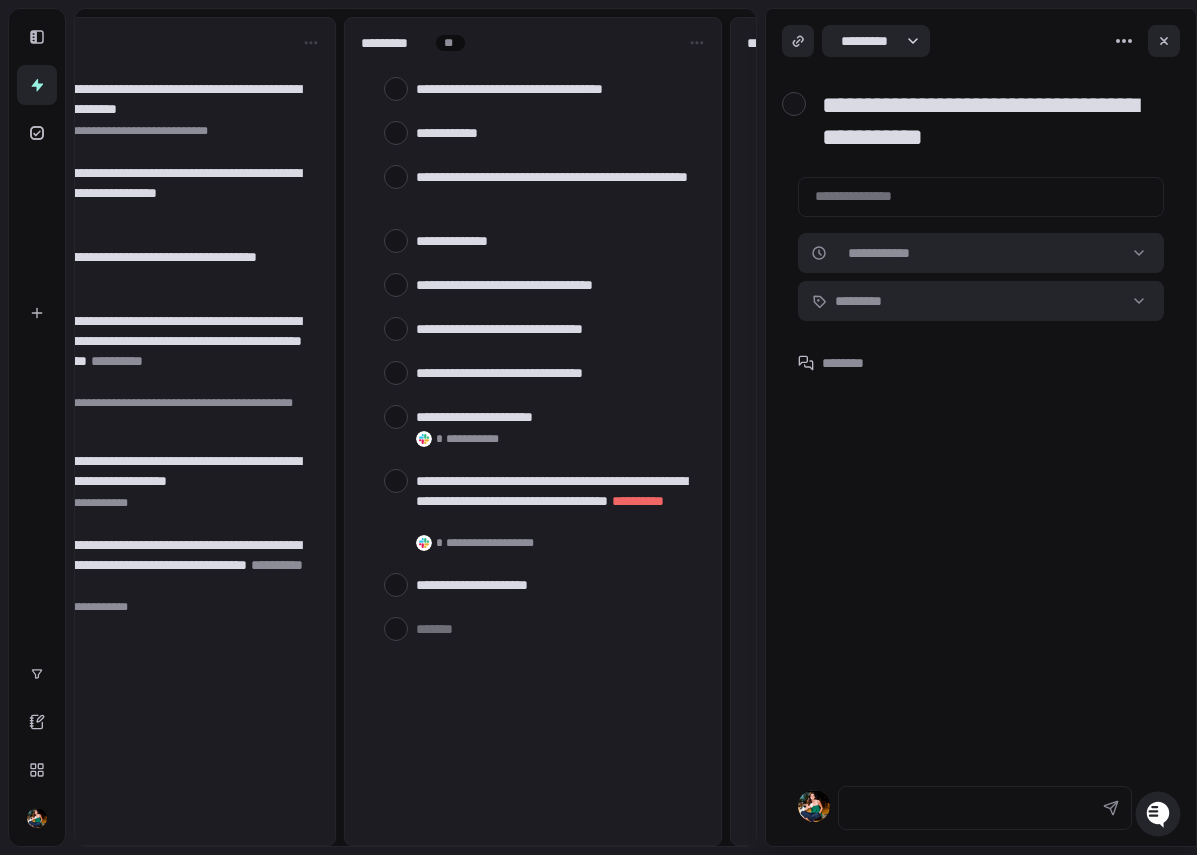 type on "*" 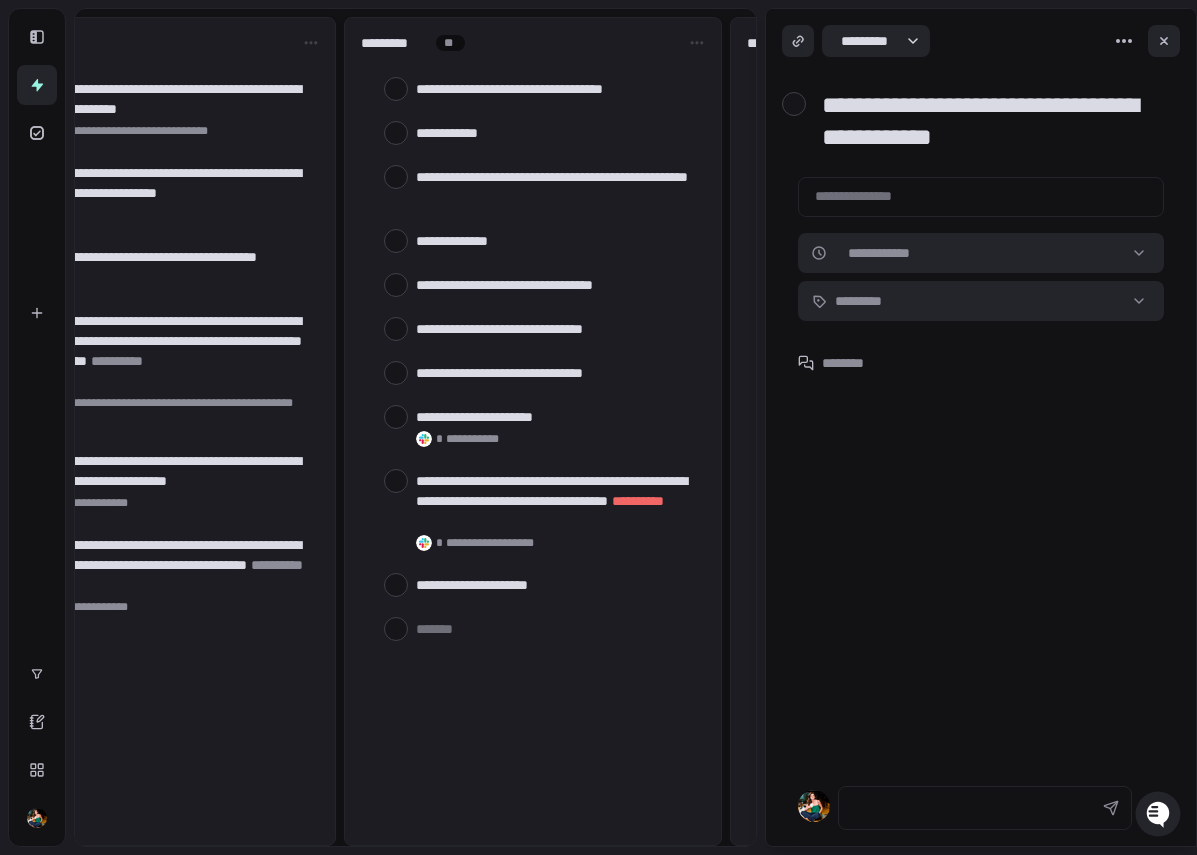 type on "**********" 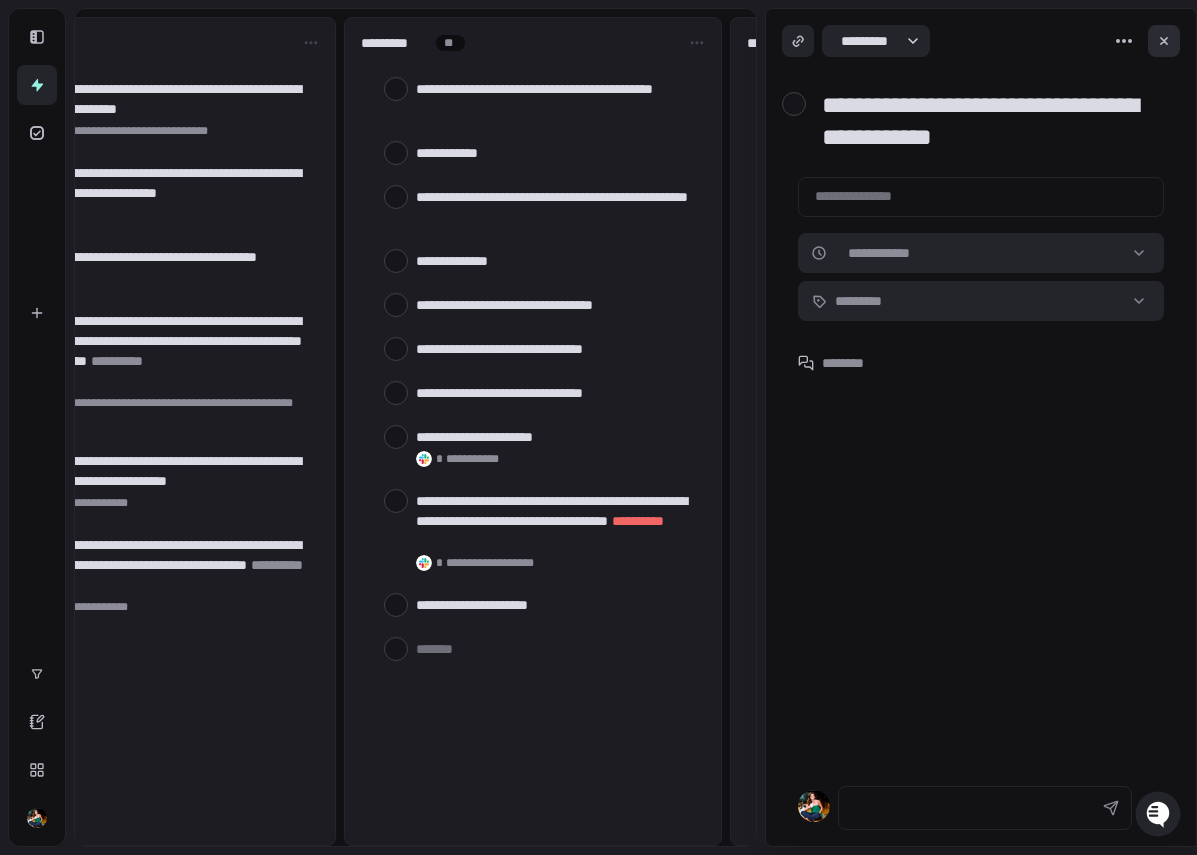 click at bounding box center [1164, 41] 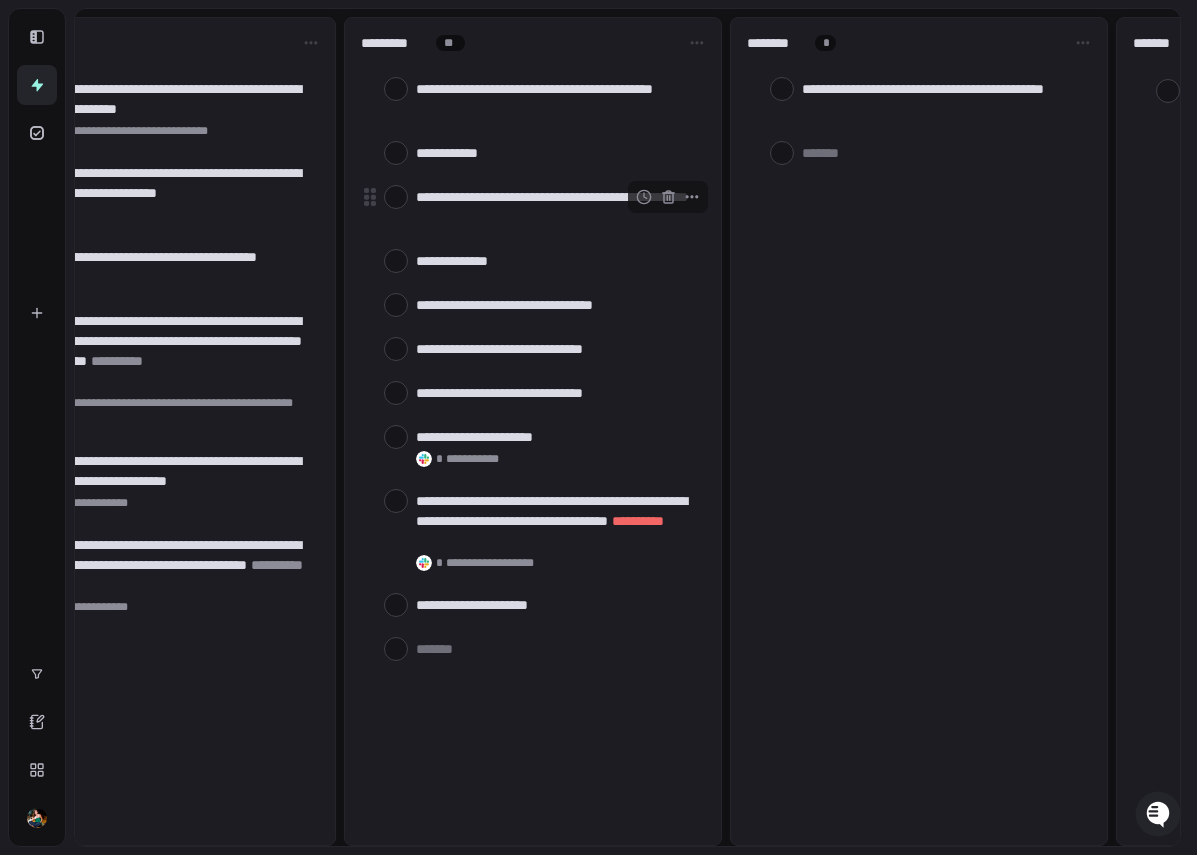 click on "**********" at bounding box center [556, 207] 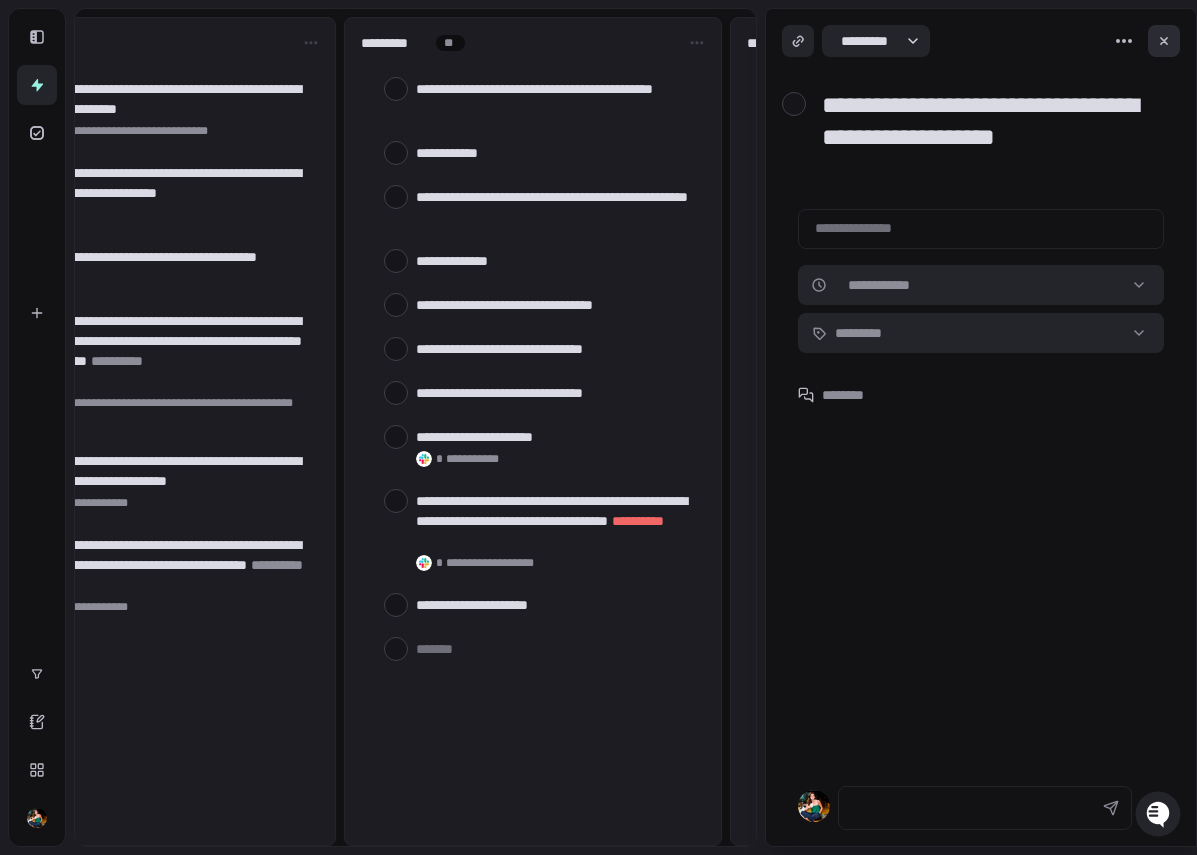 click at bounding box center (1164, 41) 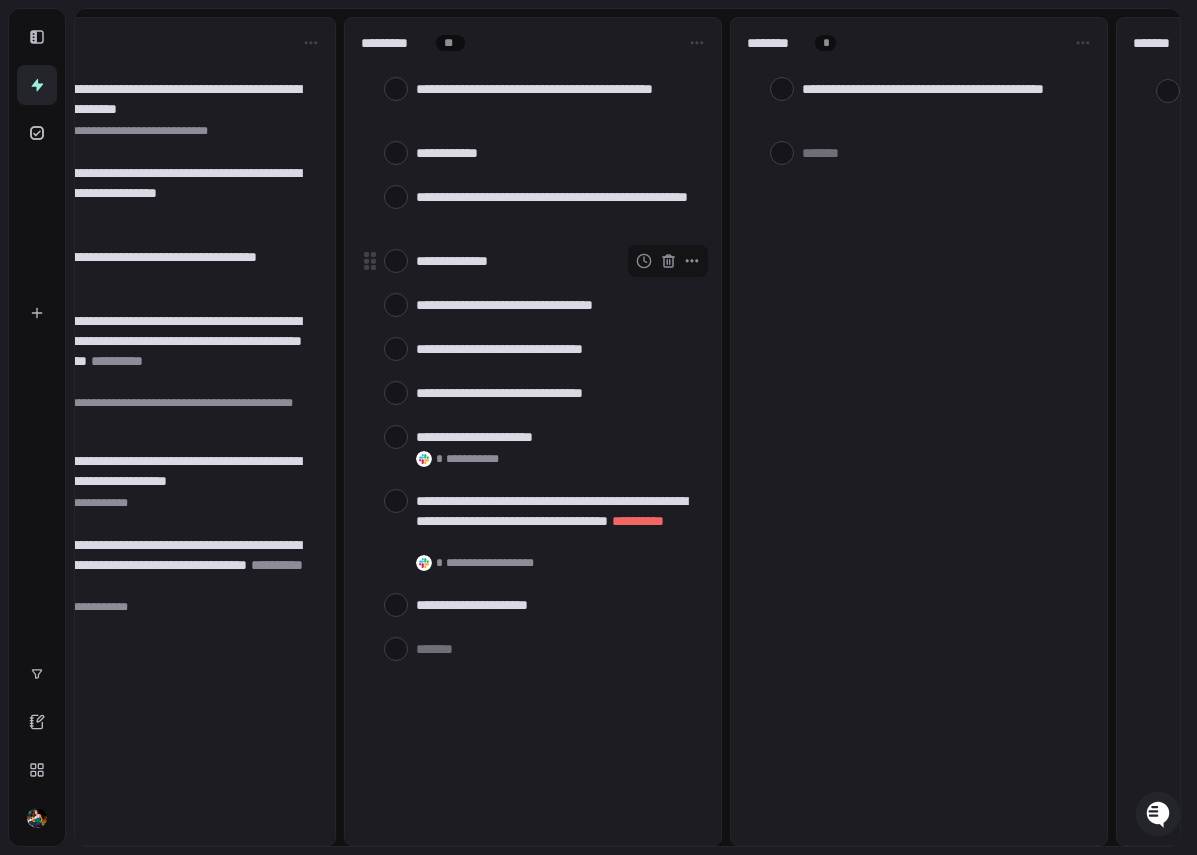 click at bounding box center (396, 261) 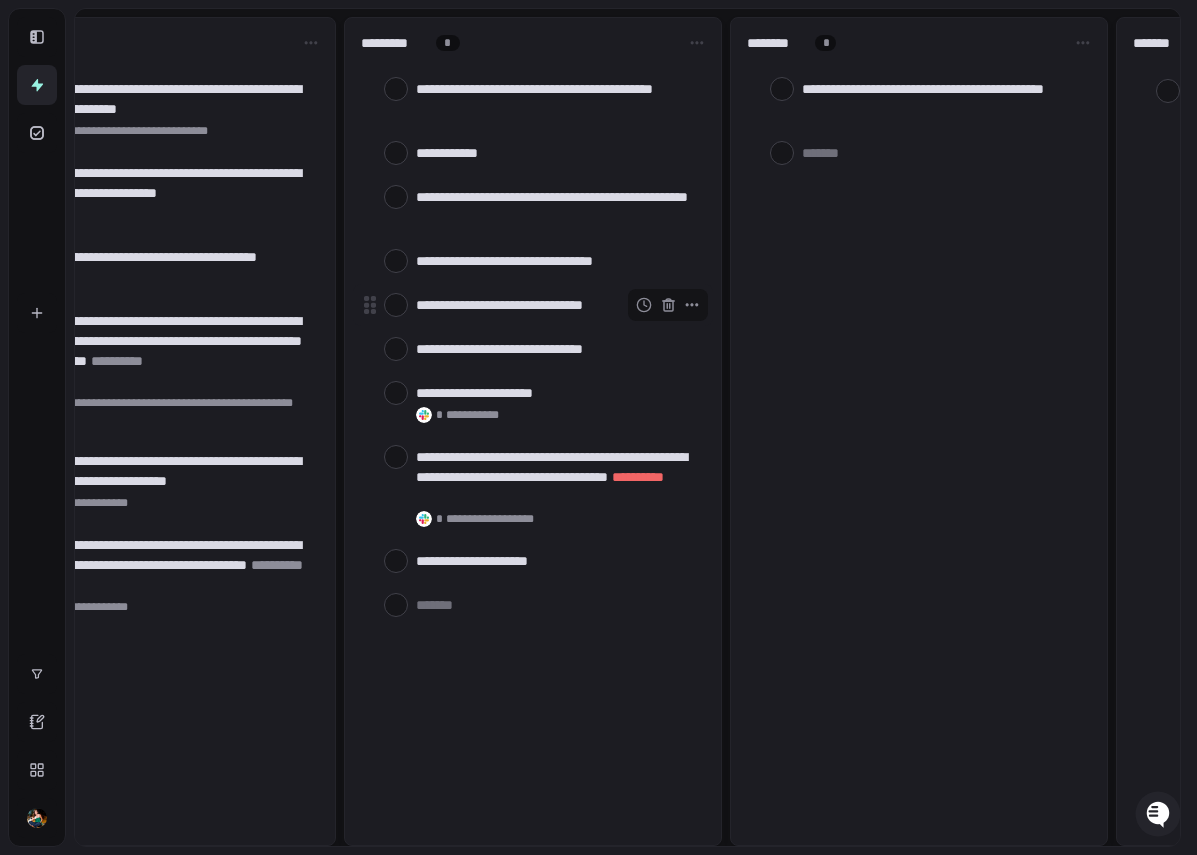 click at bounding box center [396, 305] 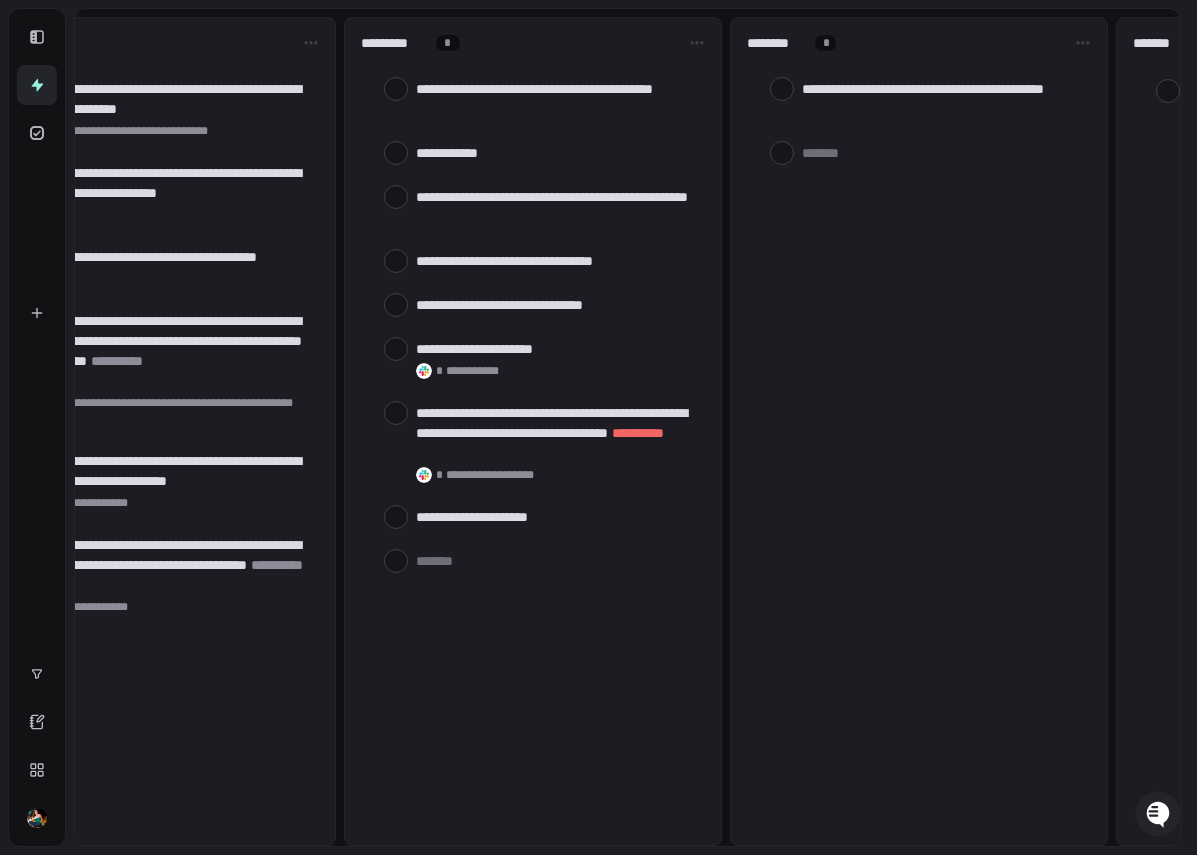 click at bounding box center [396, 305] 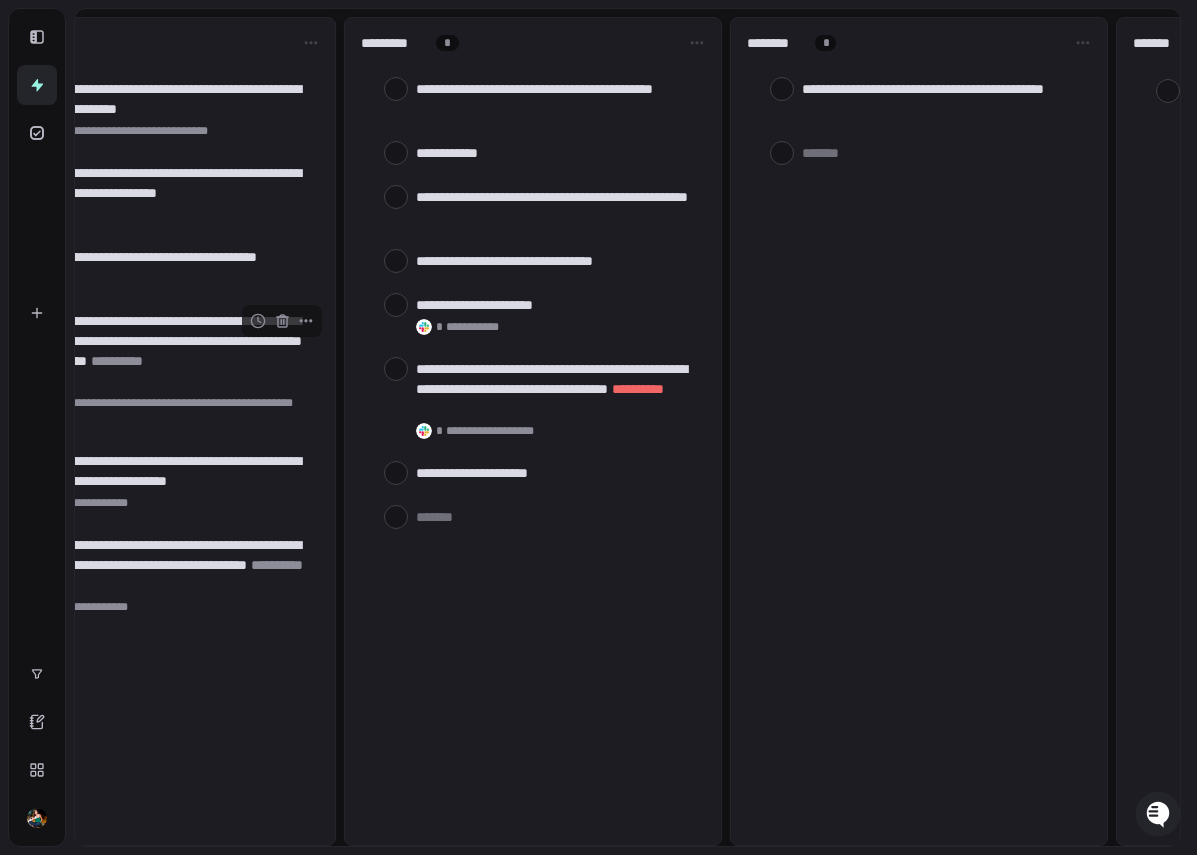 type on "*" 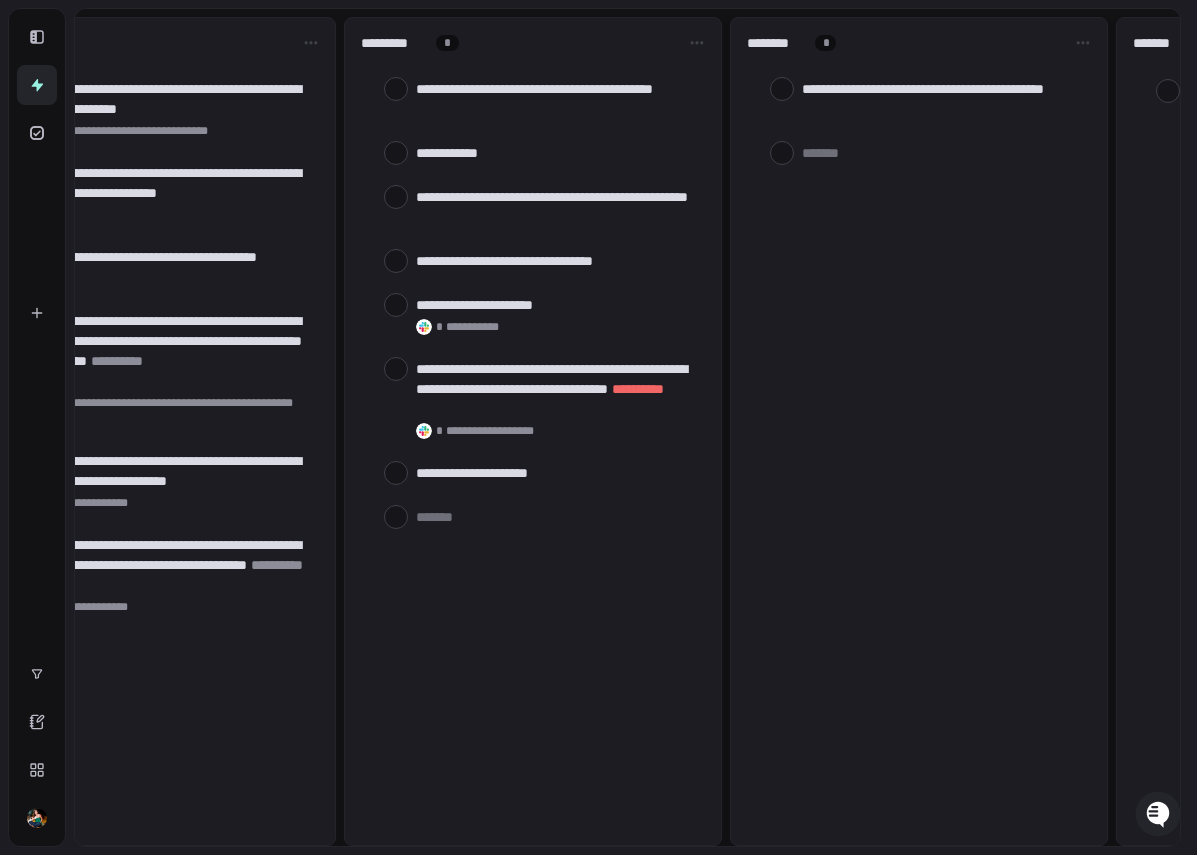 click on "********* [FIRST] [LAST] [STREET_NAME] [STREET_TYPE], [CITY], [STATE] [ZIP_CODE]" at bounding box center [533, 431] 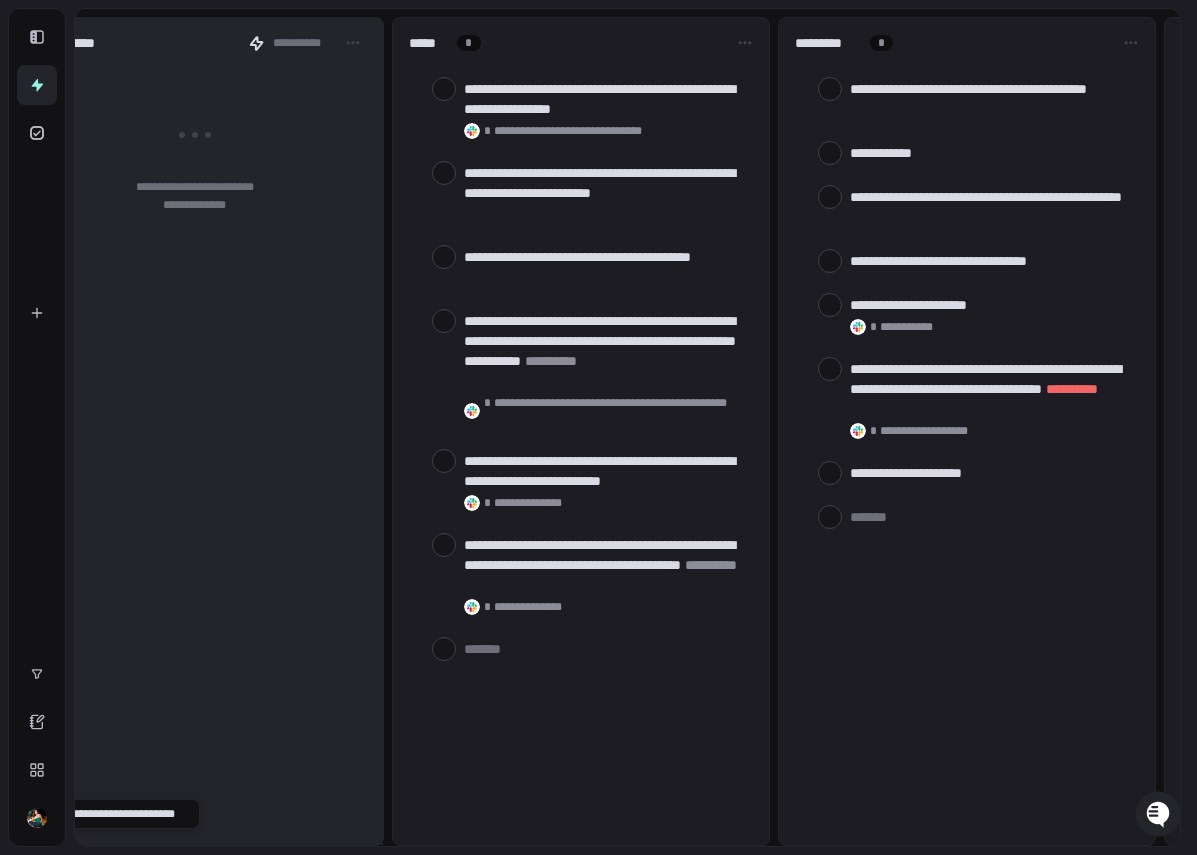 scroll, scrollTop: 0, scrollLeft: 0, axis: both 